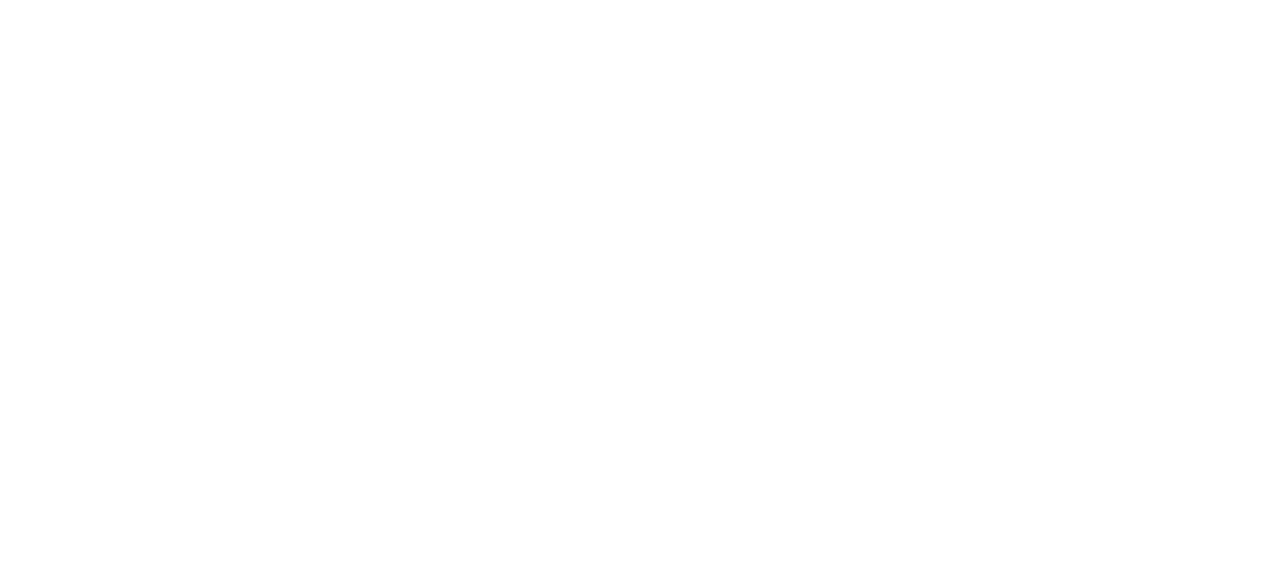 scroll, scrollTop: 0, scrollLeft: 0, axis: both 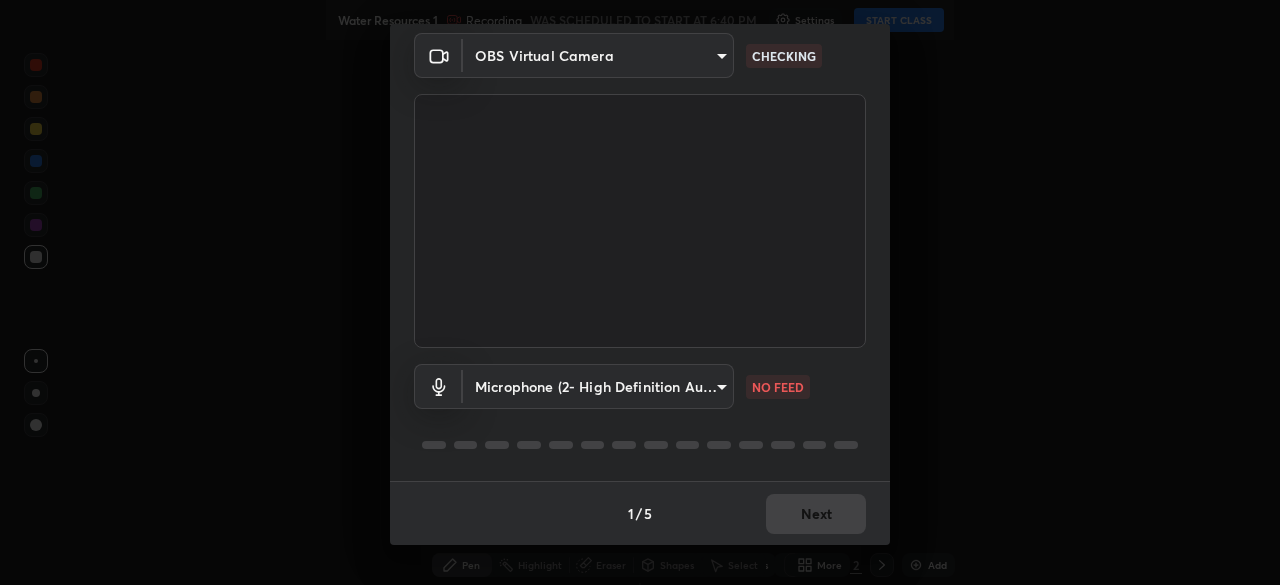 click on "Erase all Water Resources 1 Recording WAS SCHEDULED TO START AT  6:40 PM Settings START CLASS Setting up your live class Water Resources 1 • L27 of Social Science [FIRST] [LAST] Pen Highlight Eraser Shapes Select Undo Slides 2 / 2 Add More No doubts shared Encourage your learners to ask a doubt for better clarity Report an issue Reason for reporting Buffering Chat not working Audio - Video sync issue Educator video quality low ​ Attach an image Report Media settings OBS Virtual Camera [HASH] CHECKING Microphone (2- High Definition Audio Device) [HASH] NO FEED 1 / 5 Next" at bounding box center (640, 292) 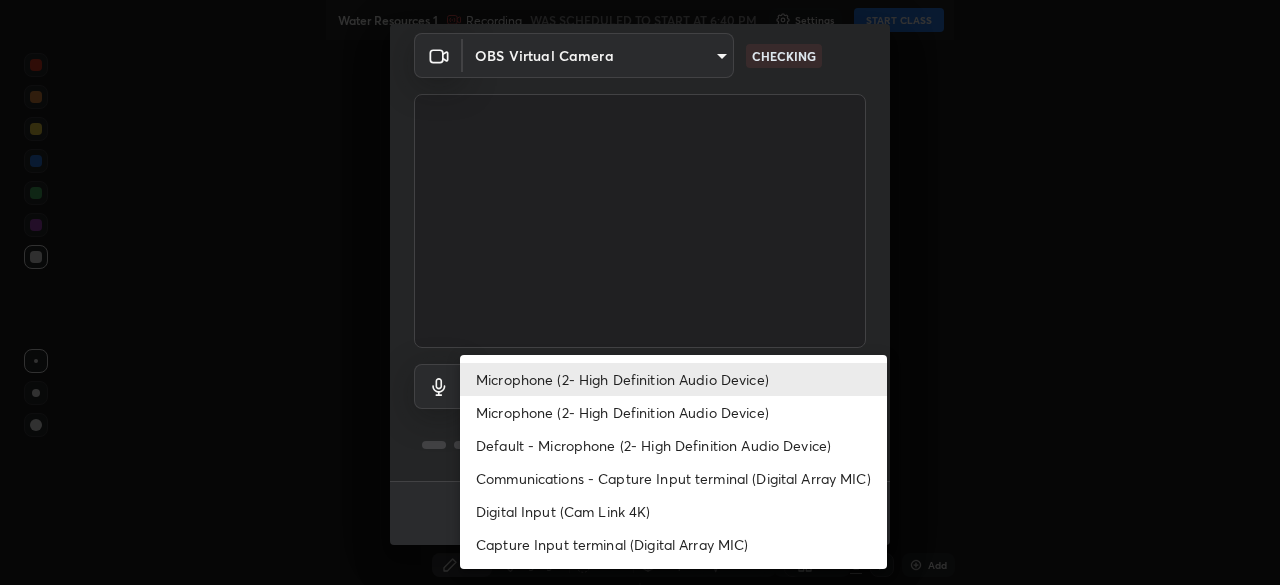 click on "Microphone (2- High Definition Audio Device)" at bounding box center [673, 412] 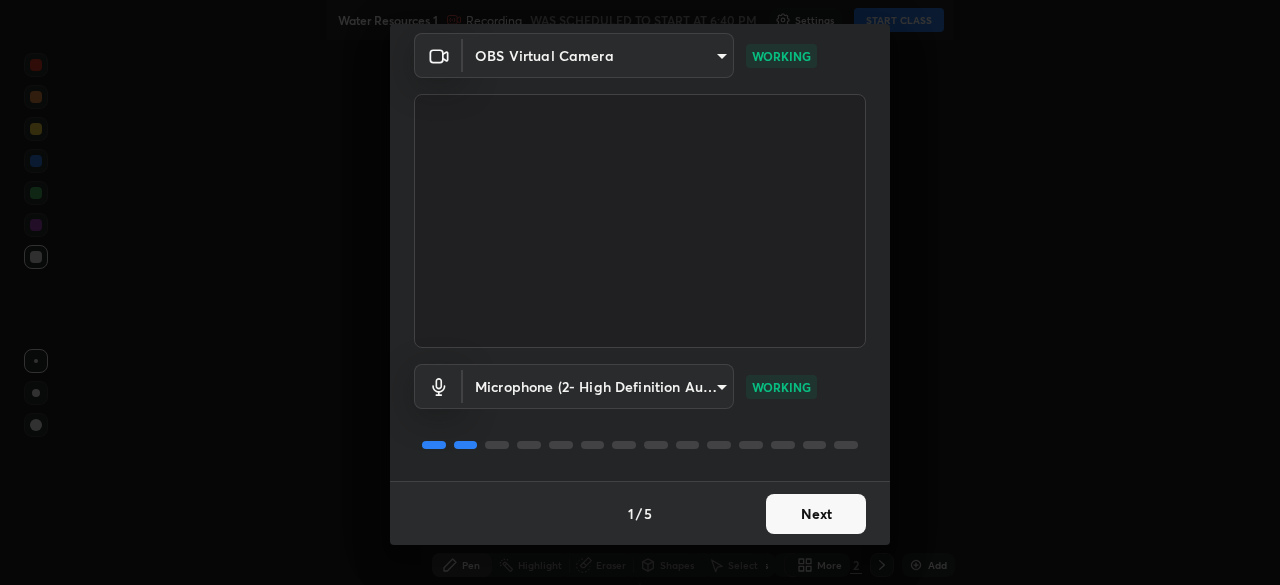 click on "Next" at bounding box center (816, 514) 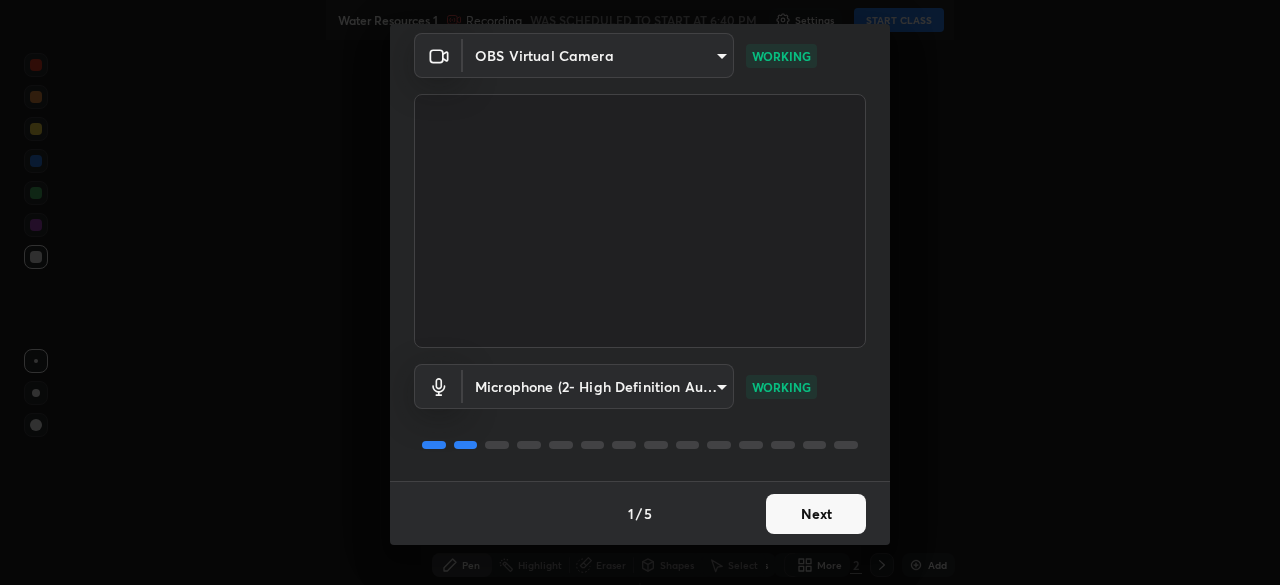 scroll, scrollTop: 0, scrollLeft: 0, axis: both 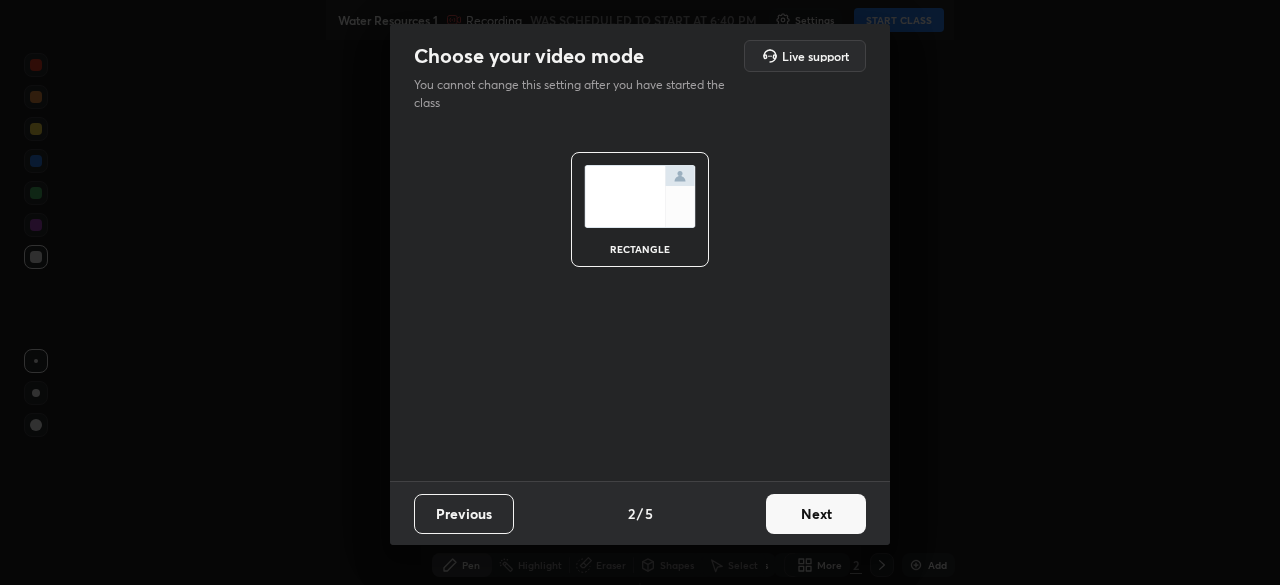 click on "Next" at bounding box center (816, 514) 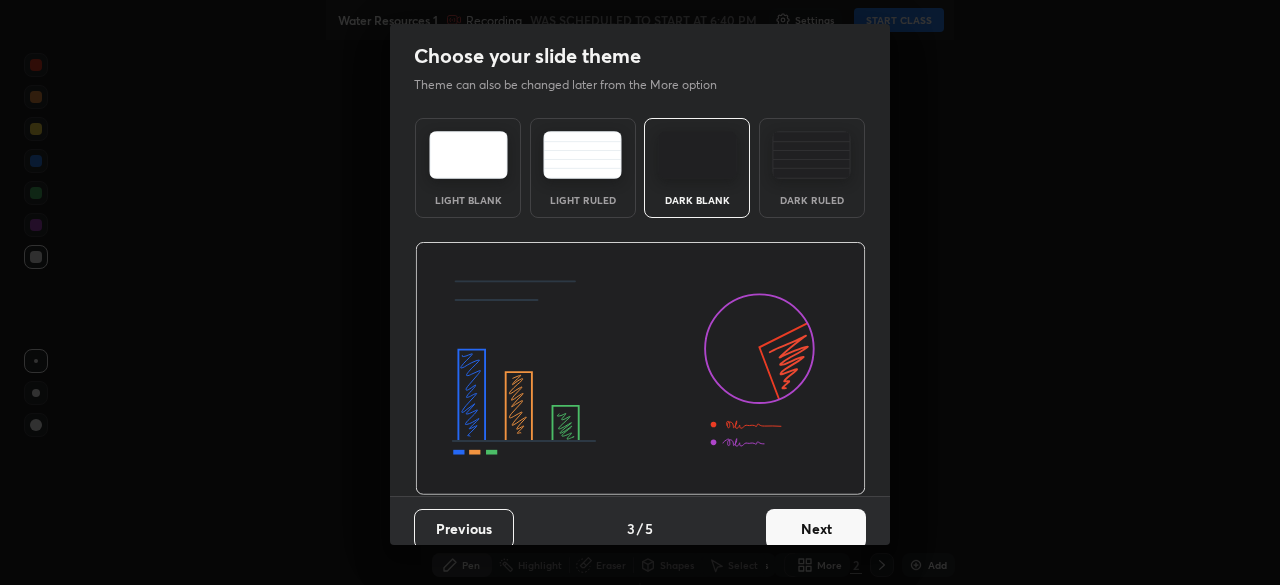 click on "Next" at bounding box center [816, 529] 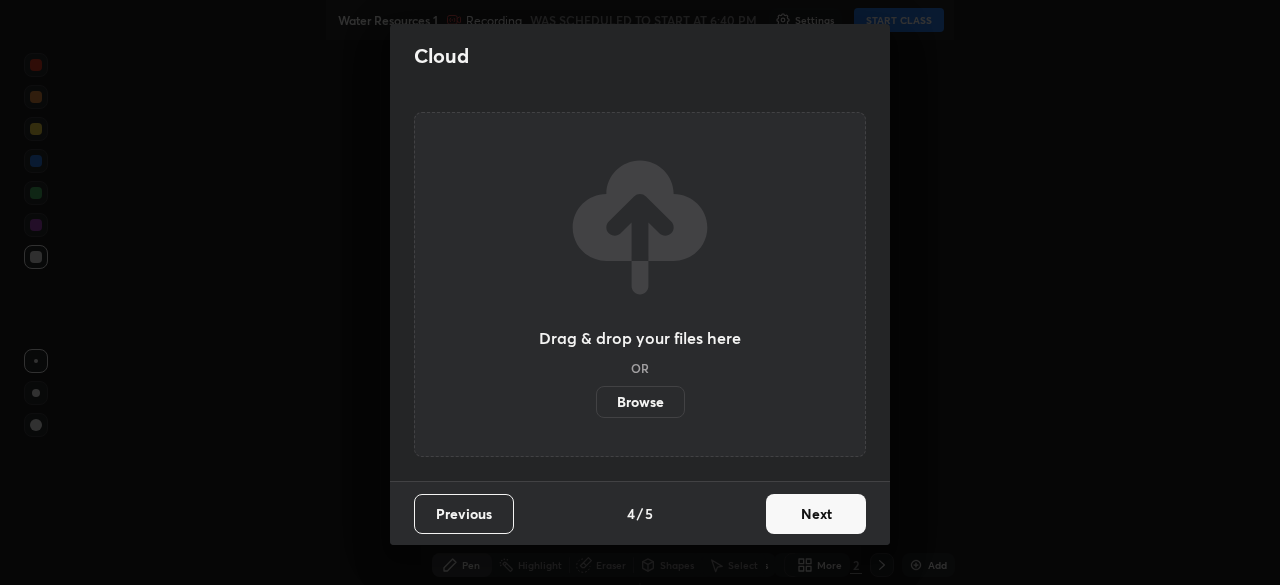 click on "Browse" at bounding box center [640, 402] 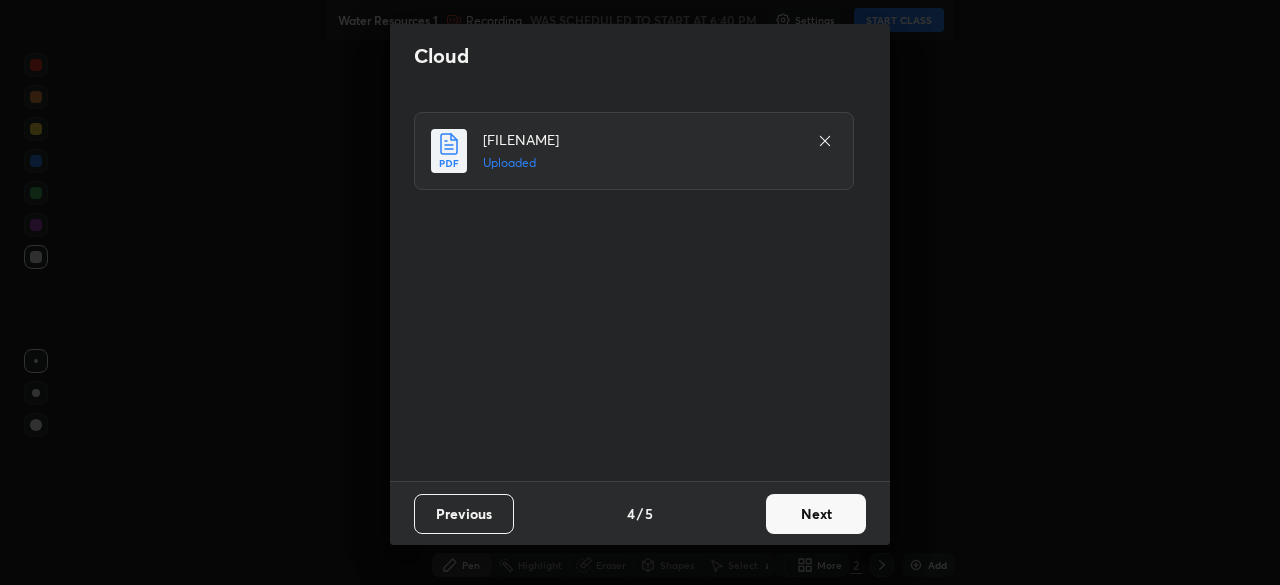 click on "Next" at bounding box center [816, 514] 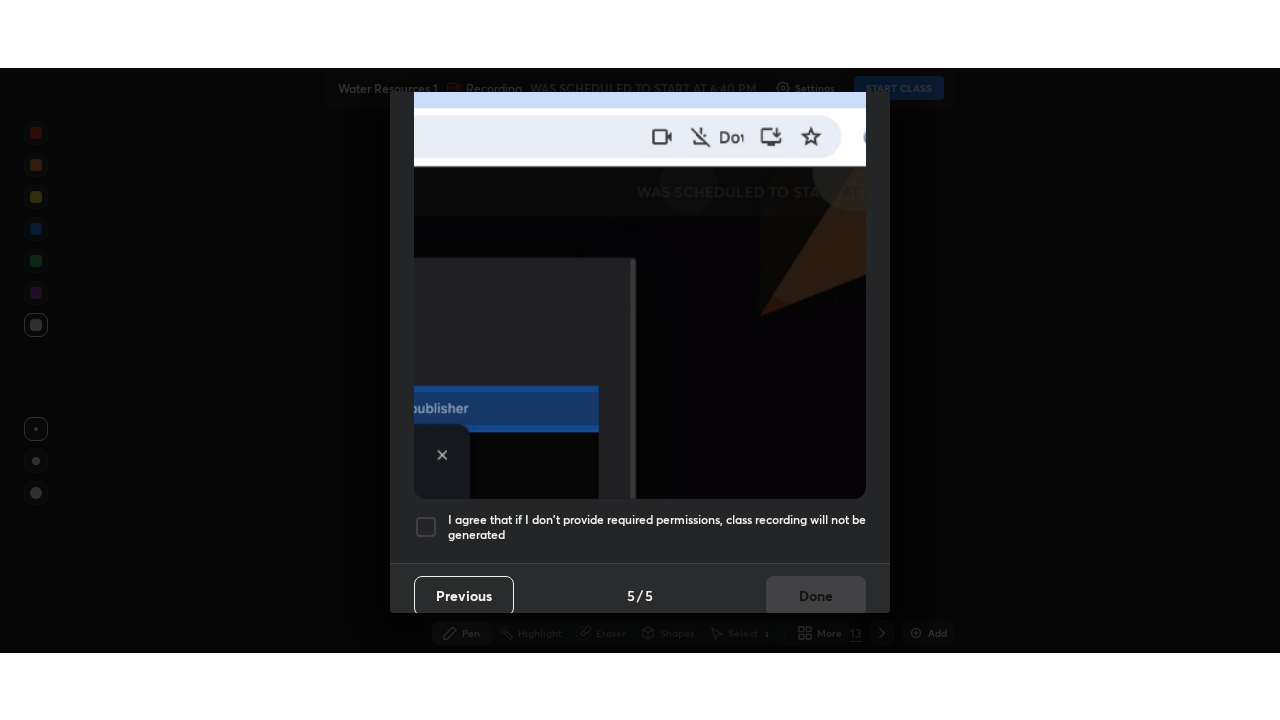 scroll, scrollTop: 479, scrollLeft: 0, axis: vertical 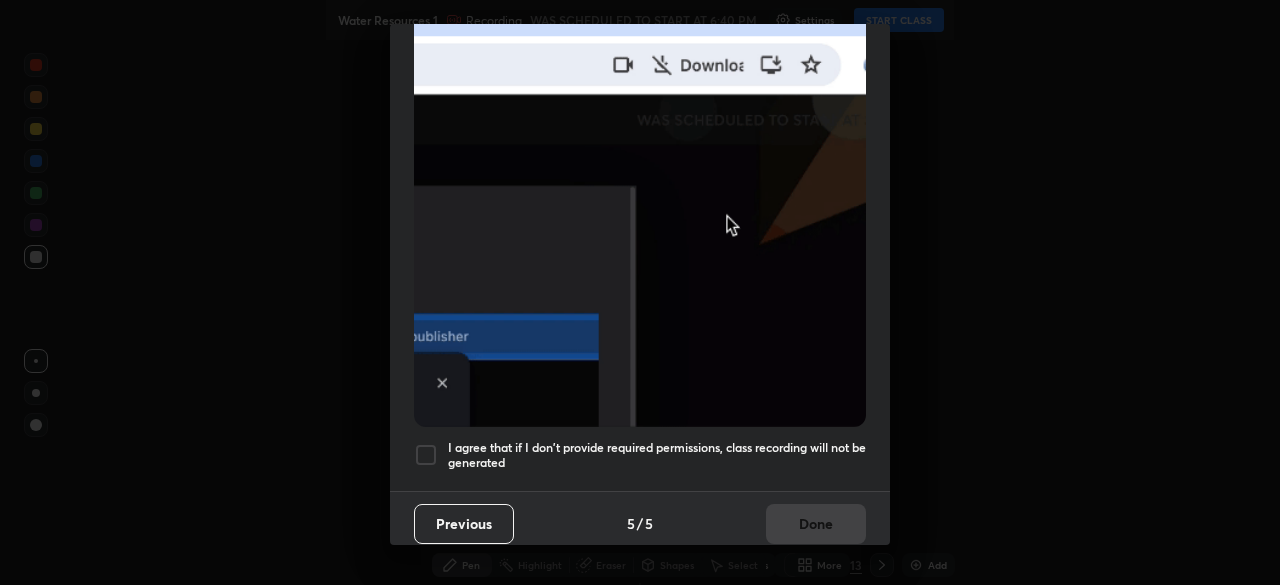 click at bounding box center (426, 455) 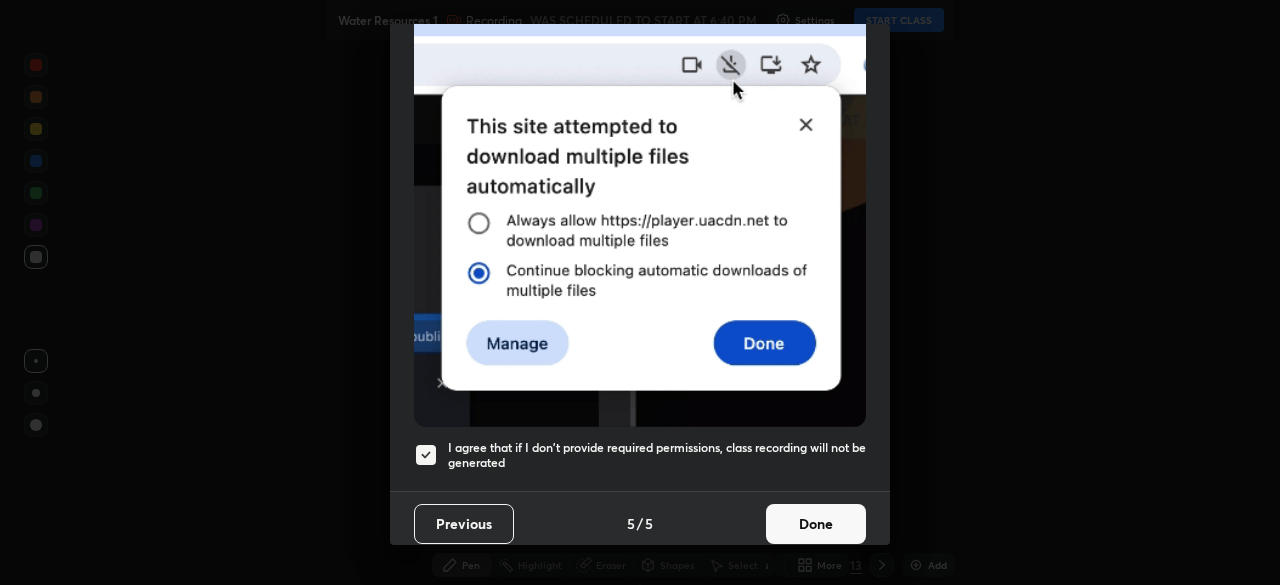 click on "Done" at bounding box center (816, 524) 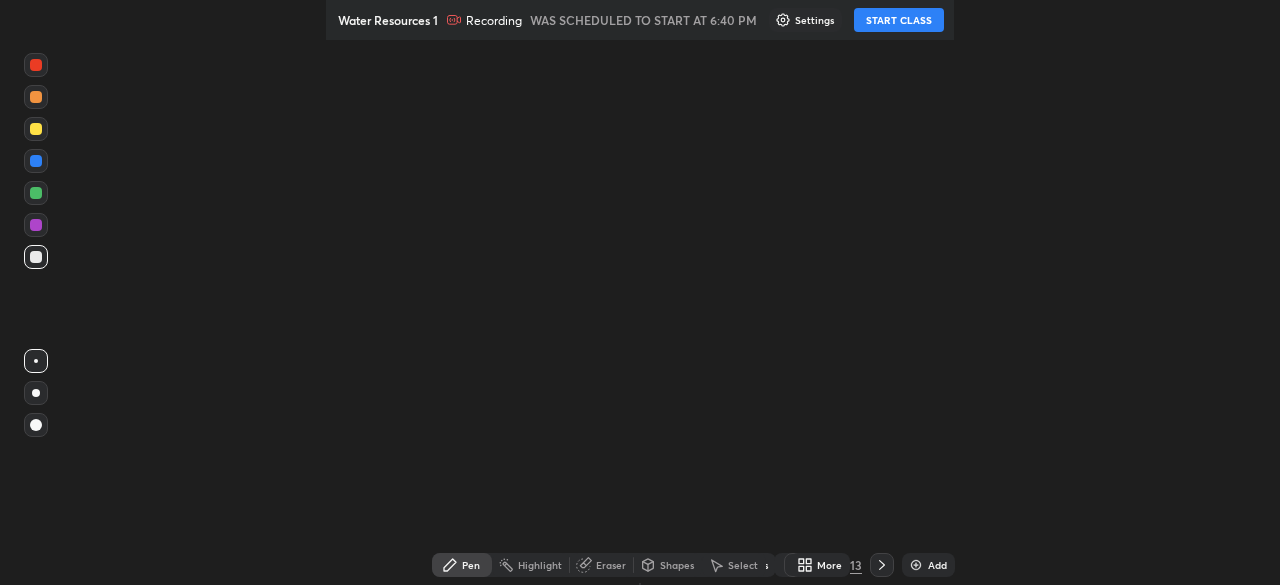 click at bounding box center (916, 565) 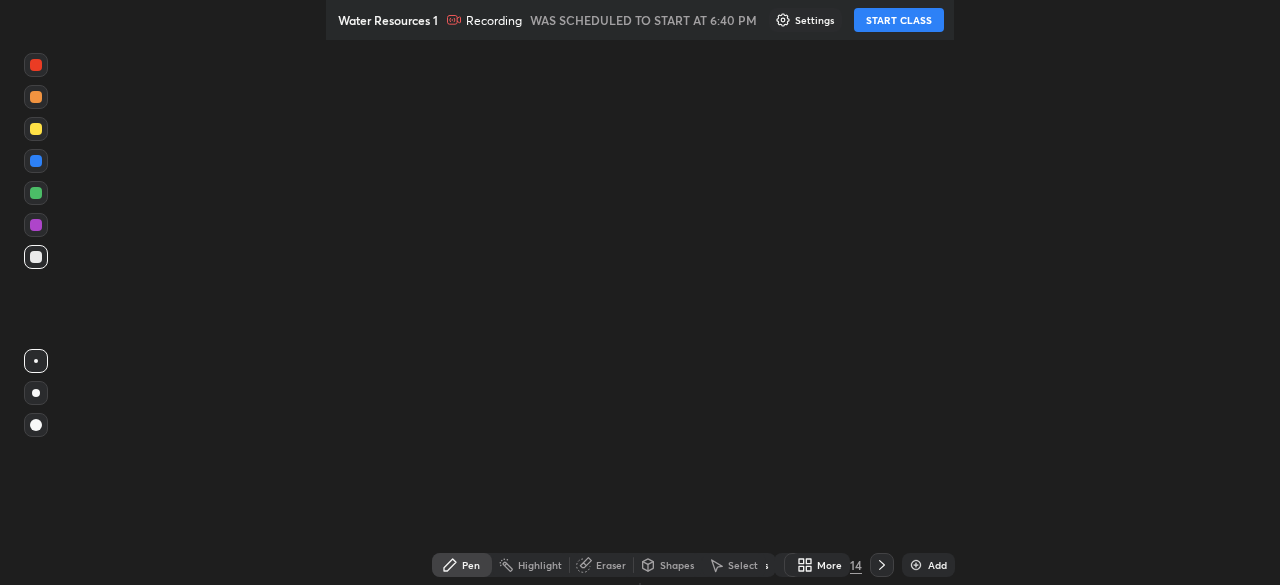 click 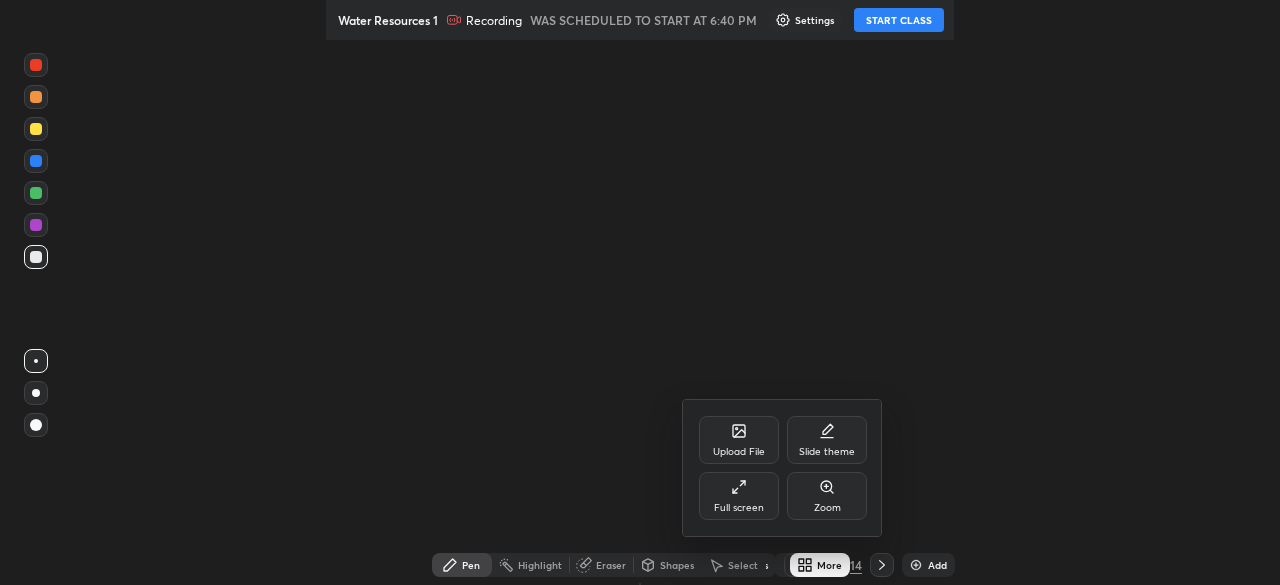 click on "Full screen" at bounding box center [739, 496] 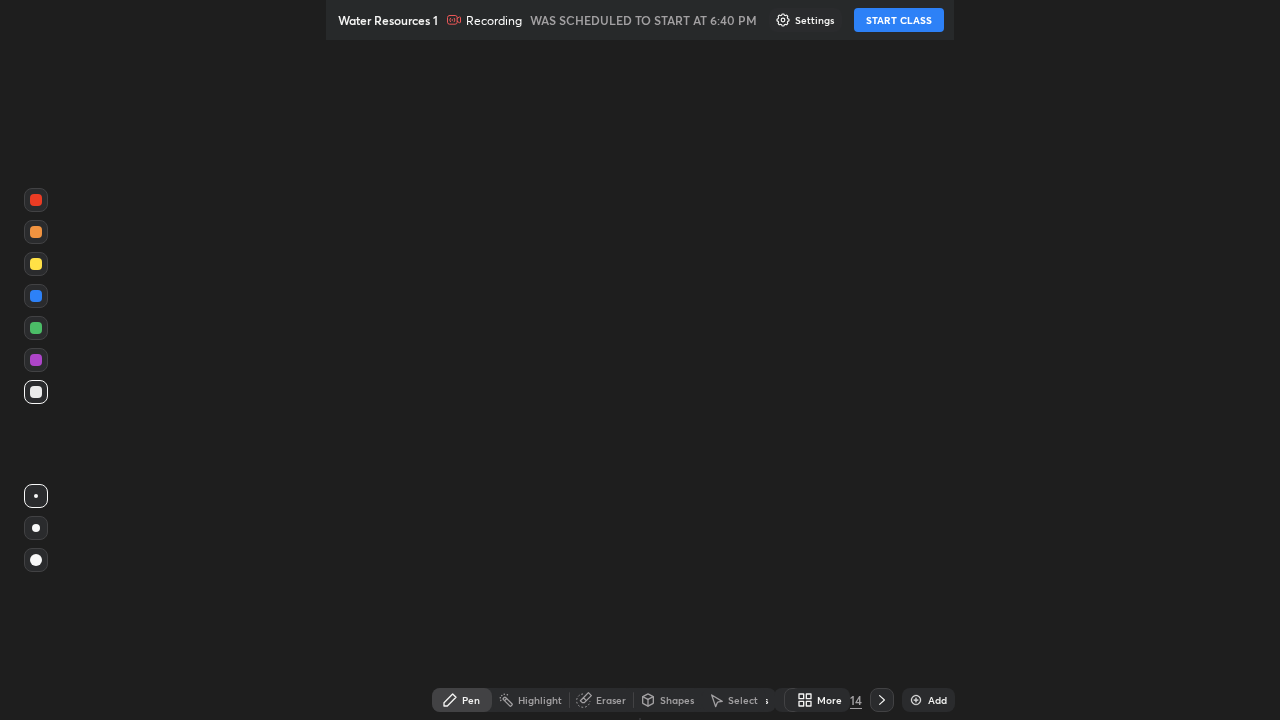 click on "4" at bounding box center [826, 700] 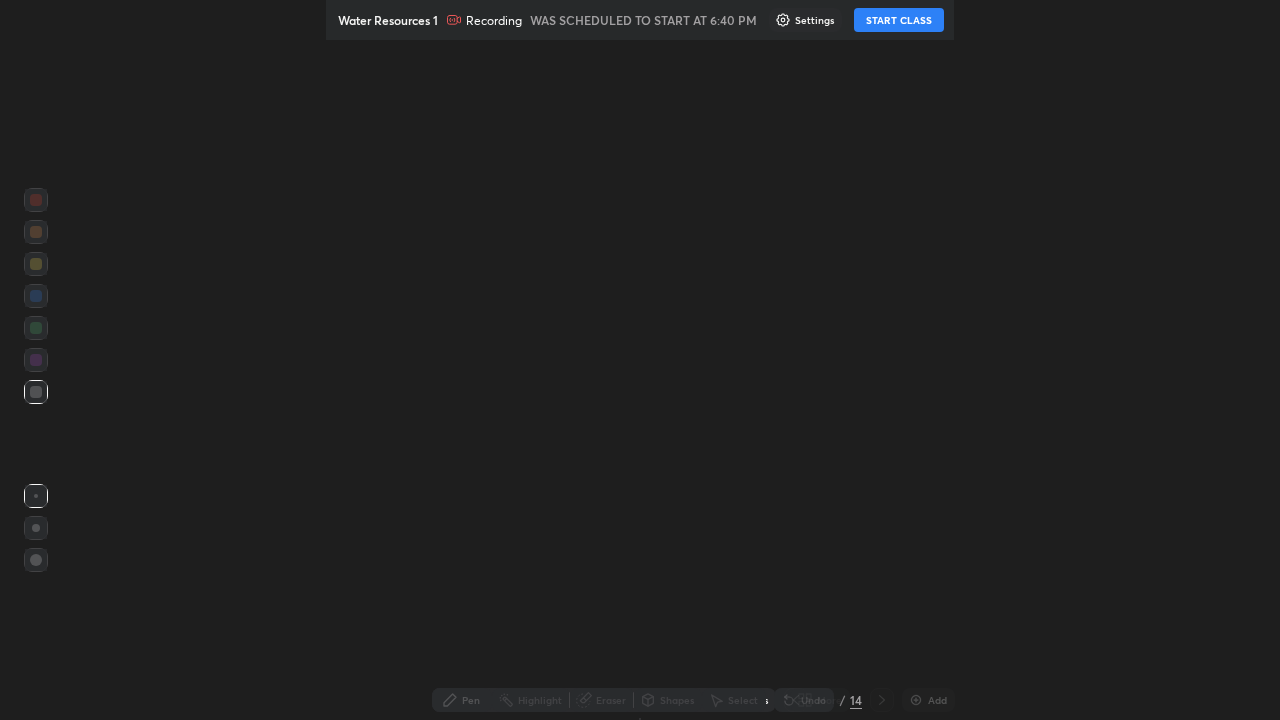 scroll, scrollTop: 1, scrollLeft: 11, axis: both 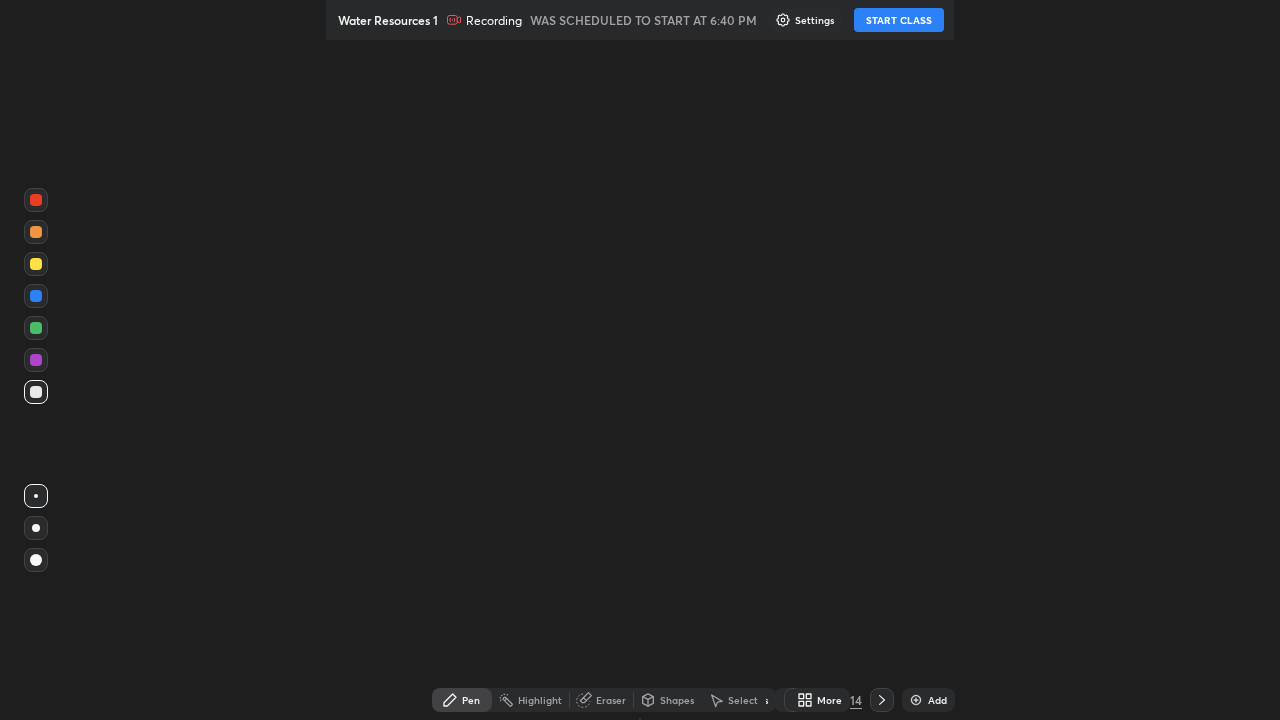 click on "4 / 14" at bounding box center (839, 700) 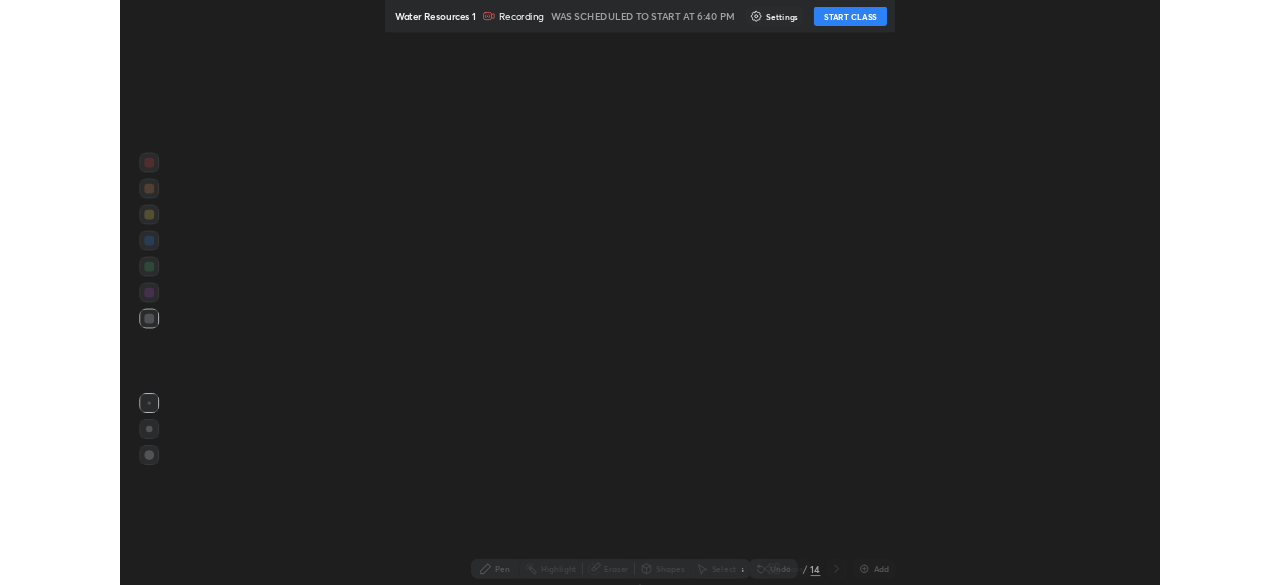 scroll, scrollTop: 1, scrollLeft: 11, axis: both 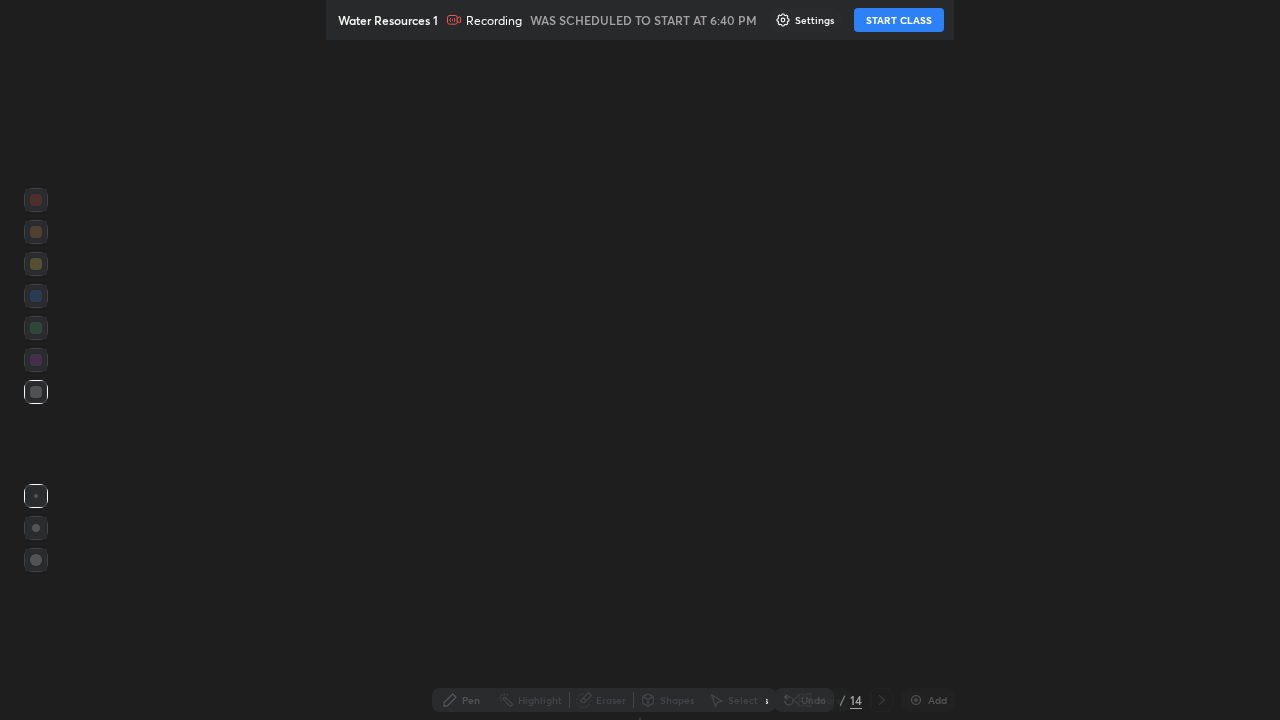 click on "More" at bounding box center [842, 700] 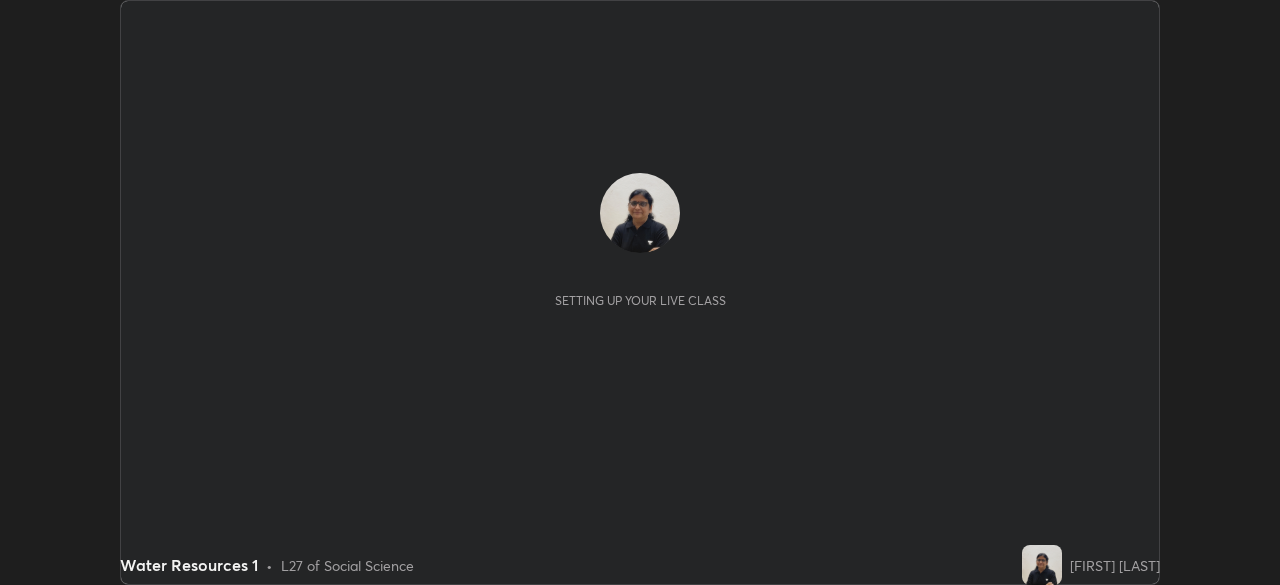 scroll, scrollTop: 0, scrollLeft: 0, axis: both 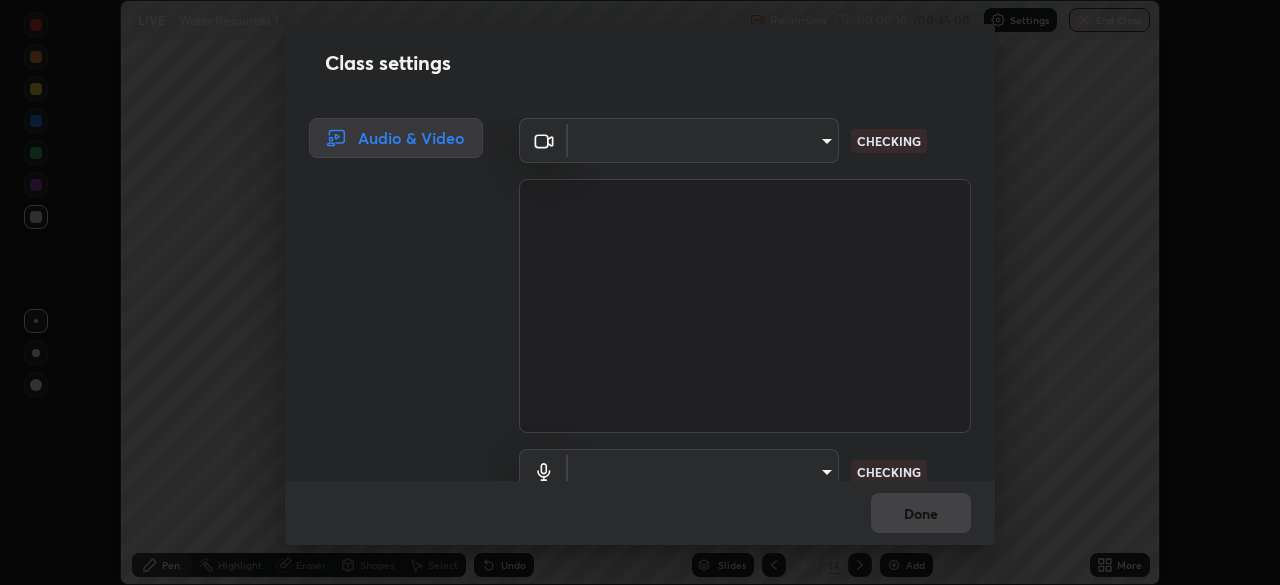 type on "8a437219b1c9d5fef93d1ec40e095ac8837f64dae60836980dab15105ba84f43" 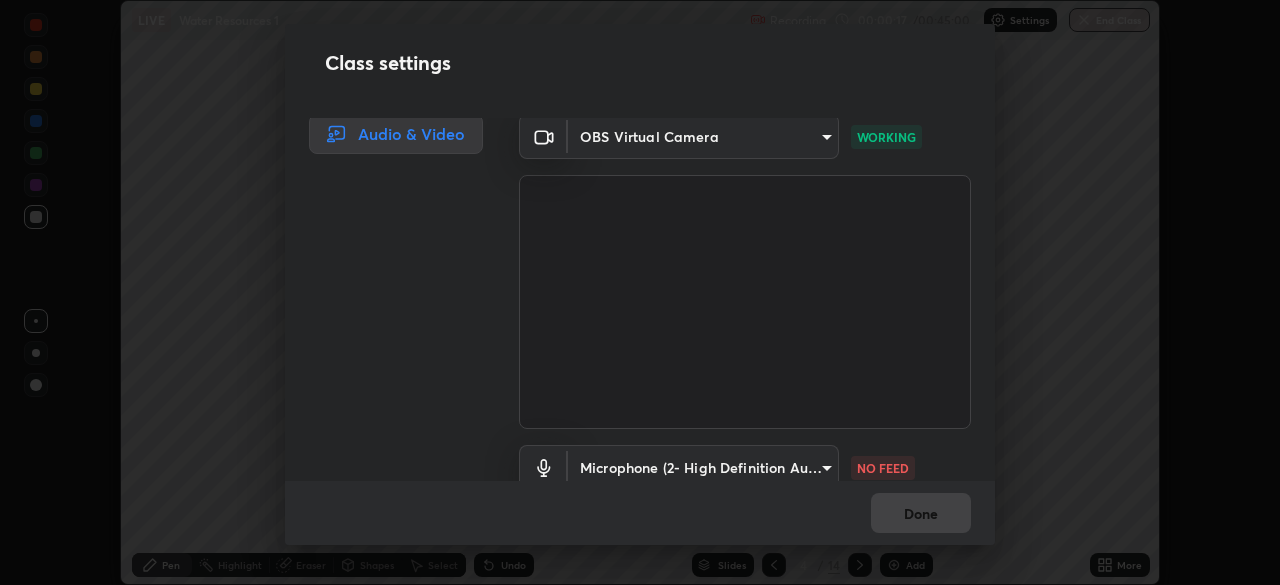scroll, scrollTop: 0, scrollLeft: 0, axis: both 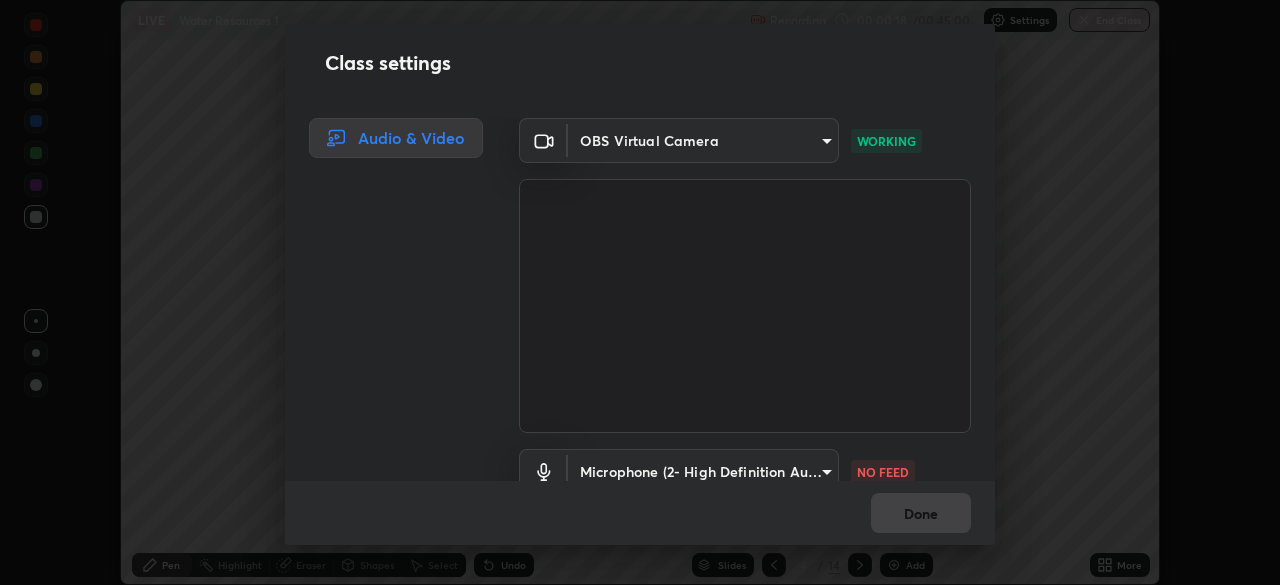 click on "Erase all LIVE Water Resources 1 Recording 00:00:18 /  00:45:00 Settings End Class Setting up your live class Water Resources 1 • L27 of Social Science [FIRST] [LAST] Pen Highlight Eraser Shapes Select Undo Slides 4 / 14 Add More No doubts shared Encourage your learners to ask a doubt for better clarity Report an issue Reason for reporting Buffering Chat not working Audio - Video sync issue Educator video quality low ​ Attach an image Report Class settings Audio & Video OBS Virtual Camera [HASH] WORKING Microphone (2- High Definition Audio Device) [HASH] NO FEED Done" at bounding box center (640, 292) 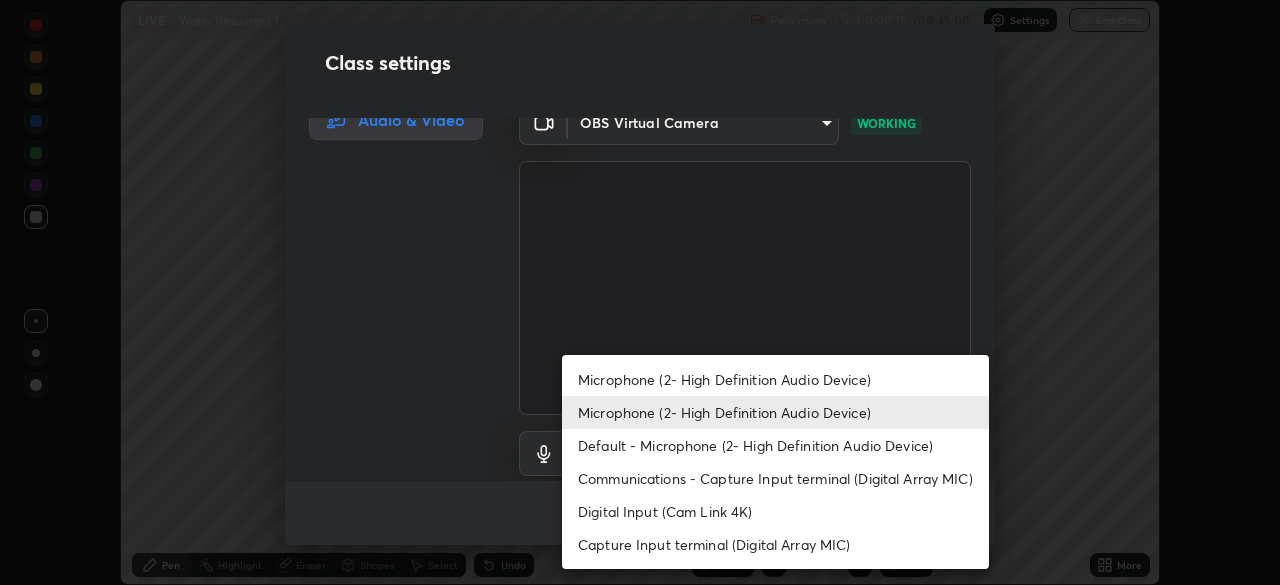 click on "Microphone (2- High Definition Audio Device)" at bounding box center [775, 379] 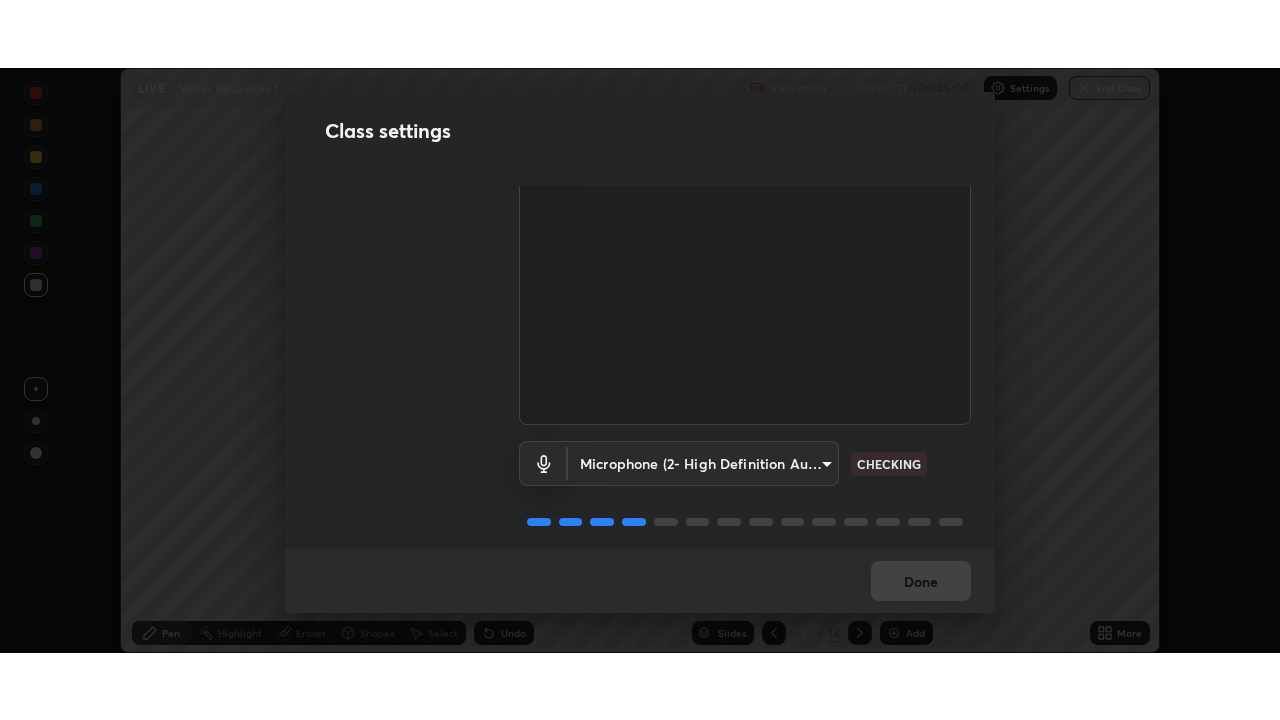 scroll, scrollTop: 91, scrollLeft: 0, axis: vertical 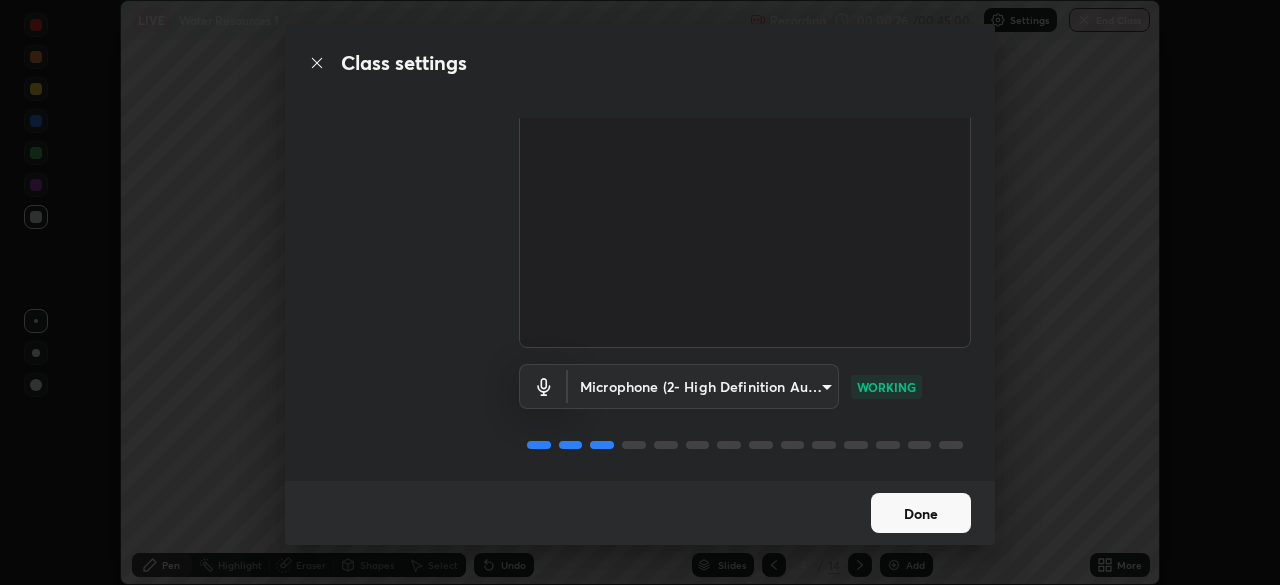 click on "Done" at bounding box center (921, 513) 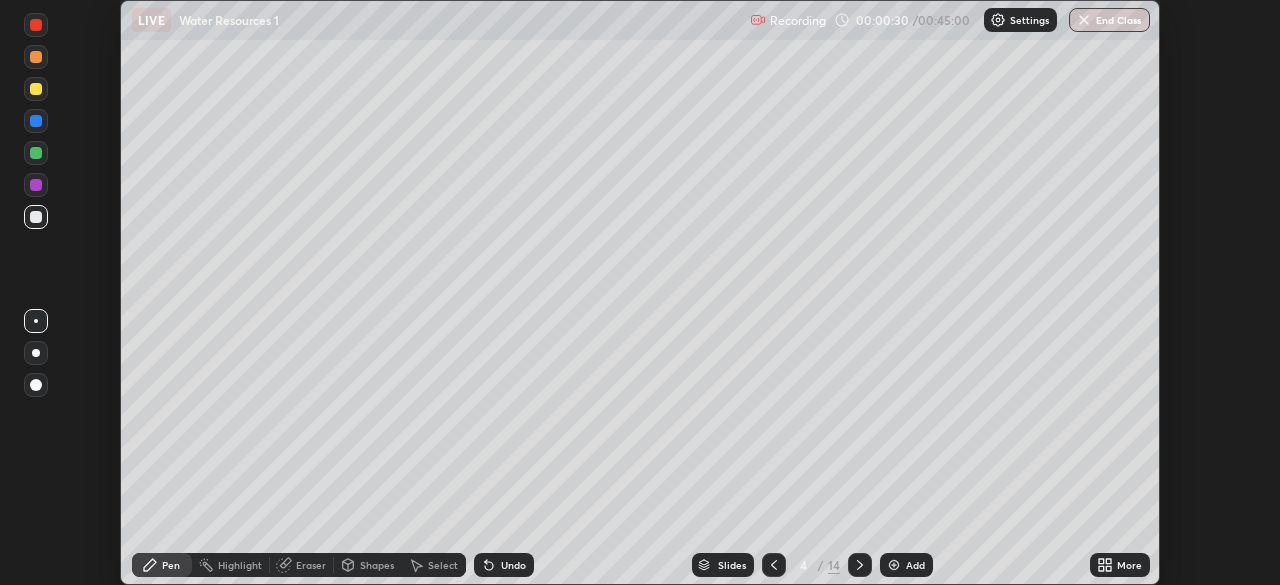click 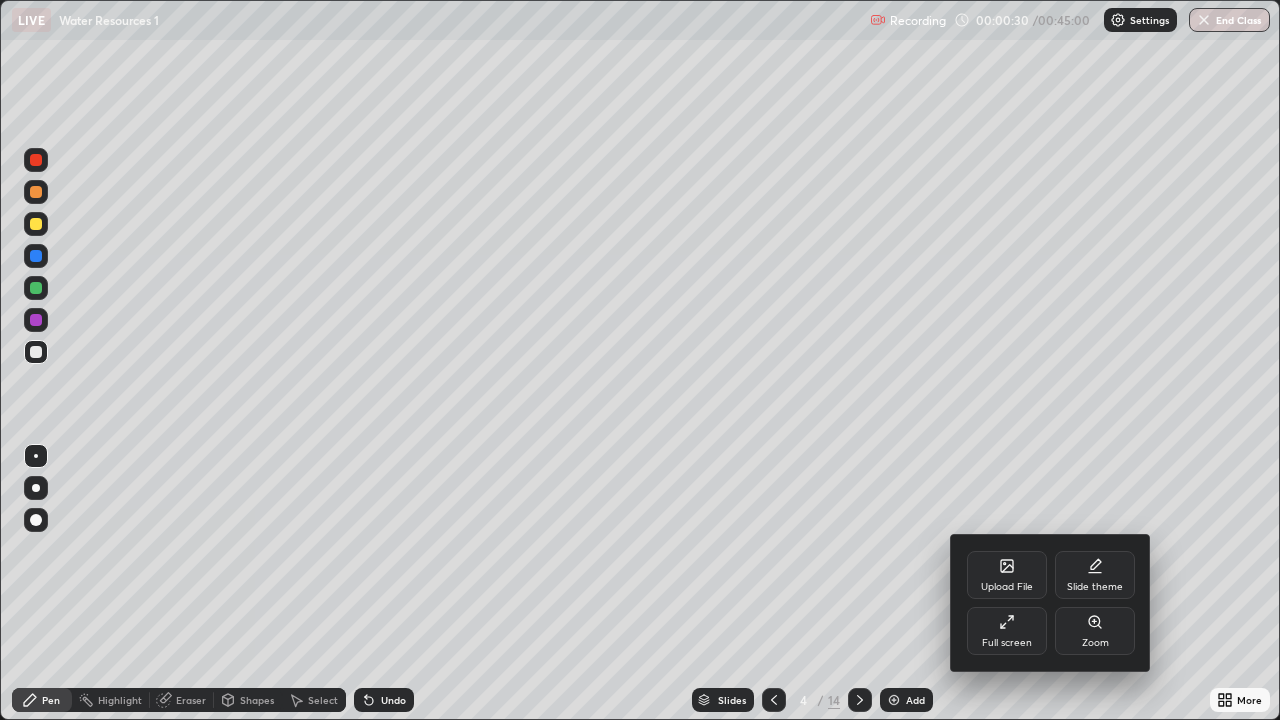 scroll, scrollTop: 99280, scrollLeft: 98720, axis: both 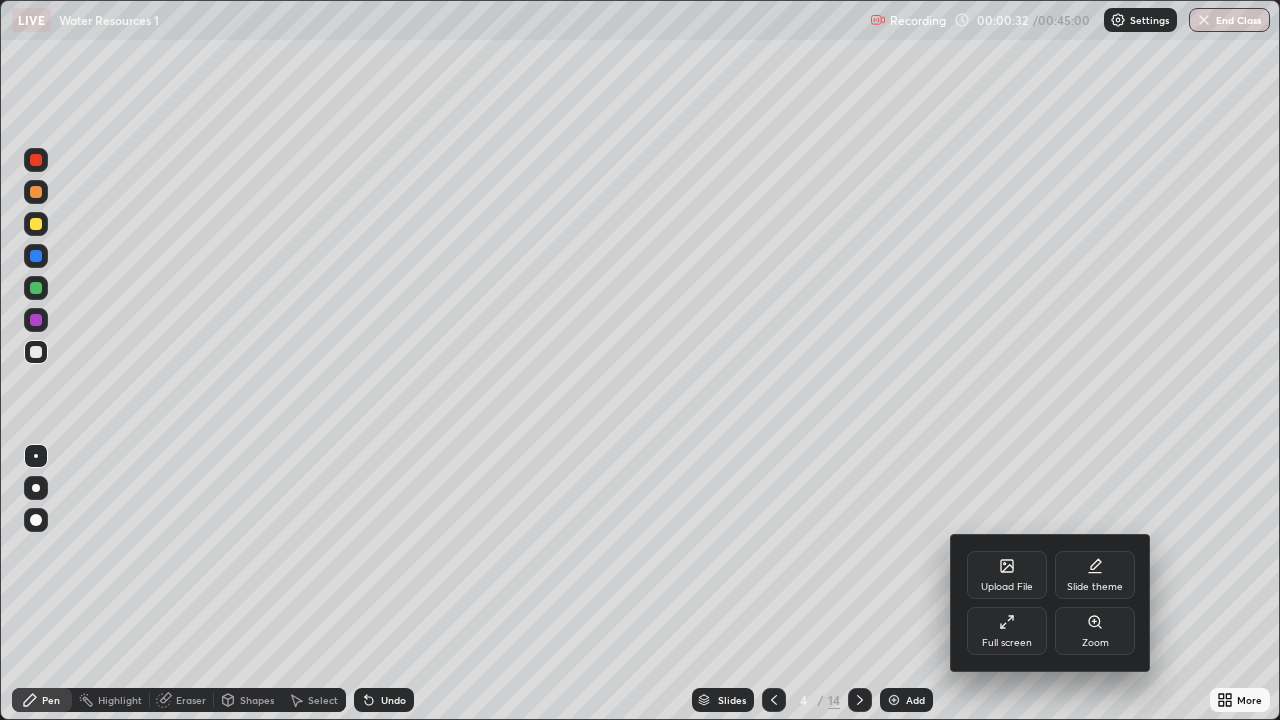 click at bounding box center (640, 360) 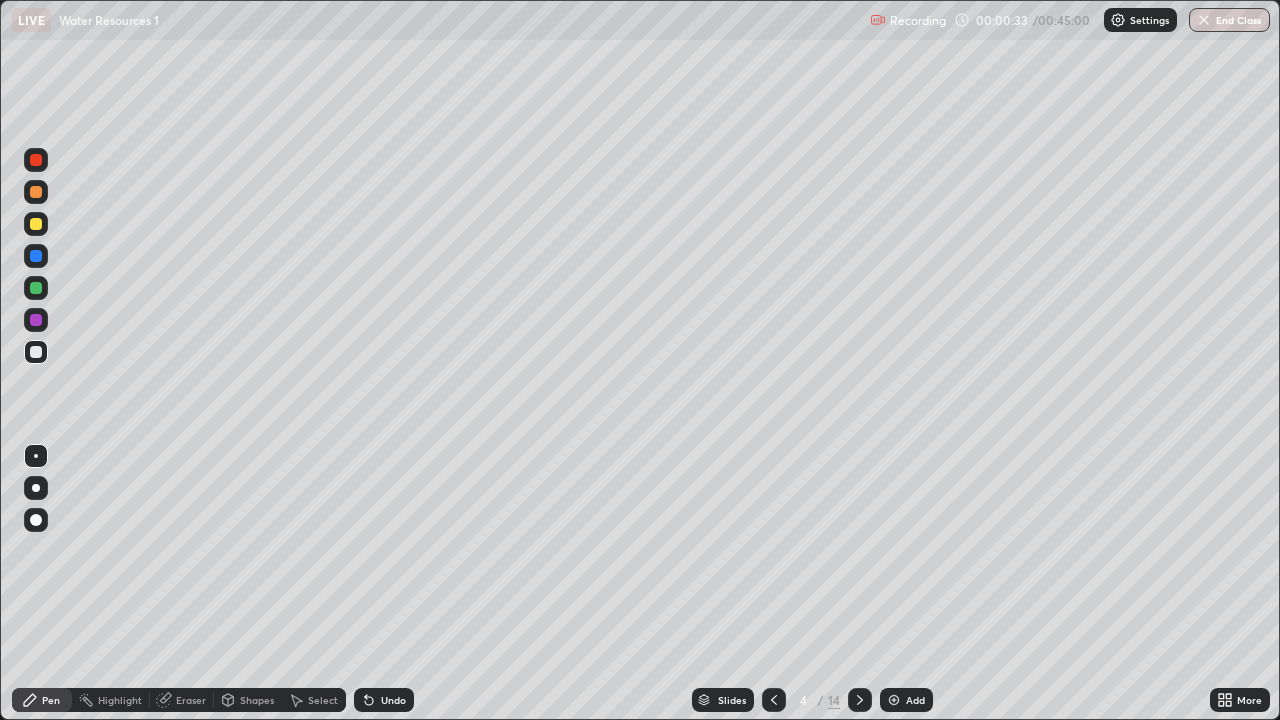 click on "Slides" at bounding box center [723, 700] 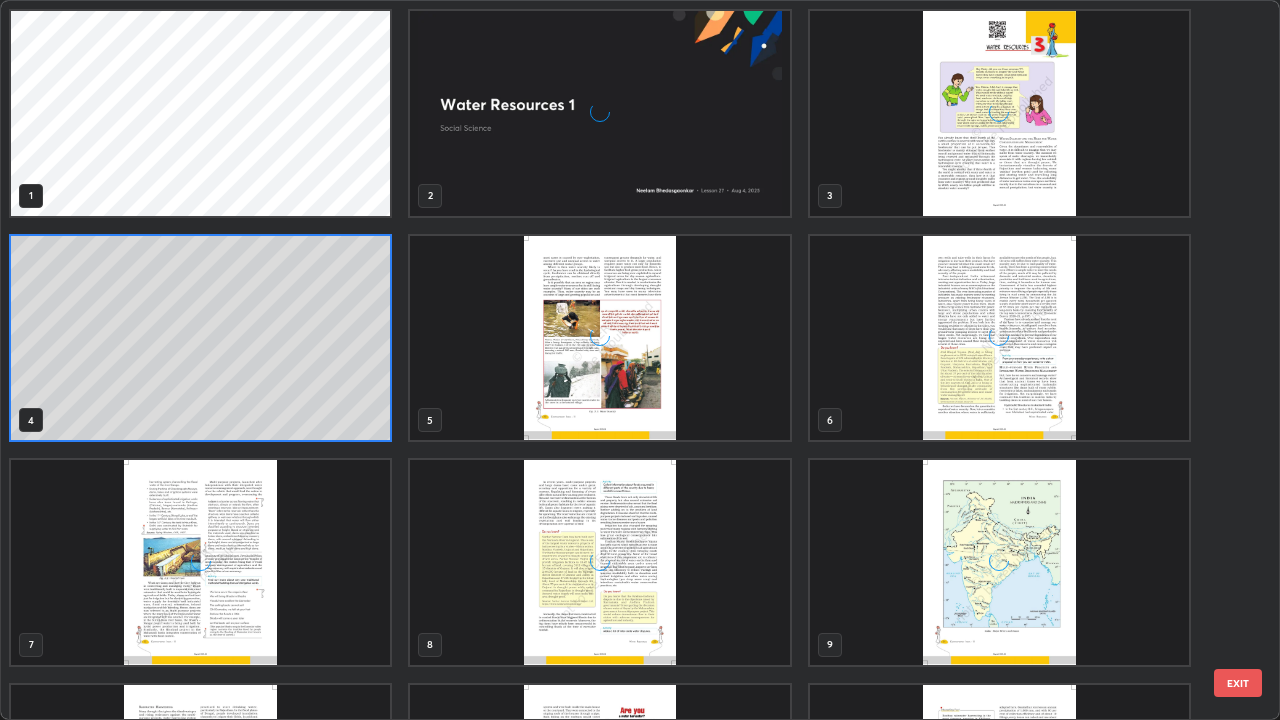 scroll, scrollTop: 7, scrollLeft: 11, axis: both 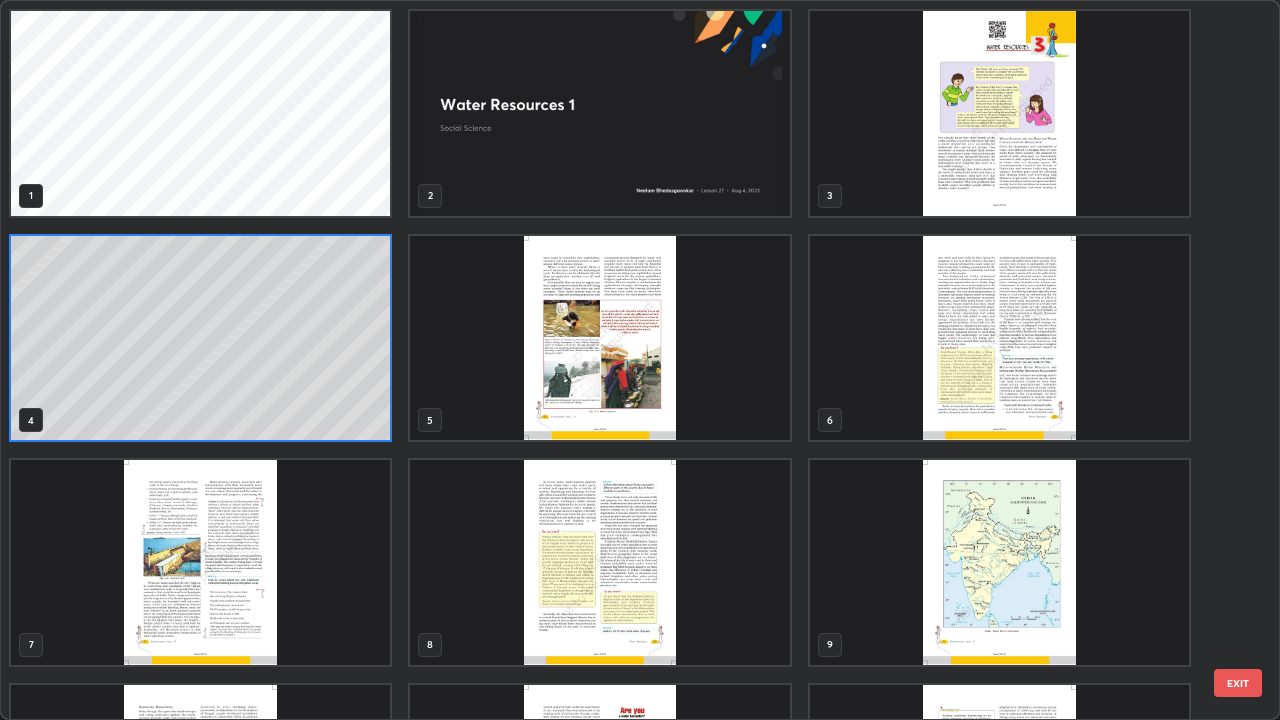 click at bounding box center [999, 113] 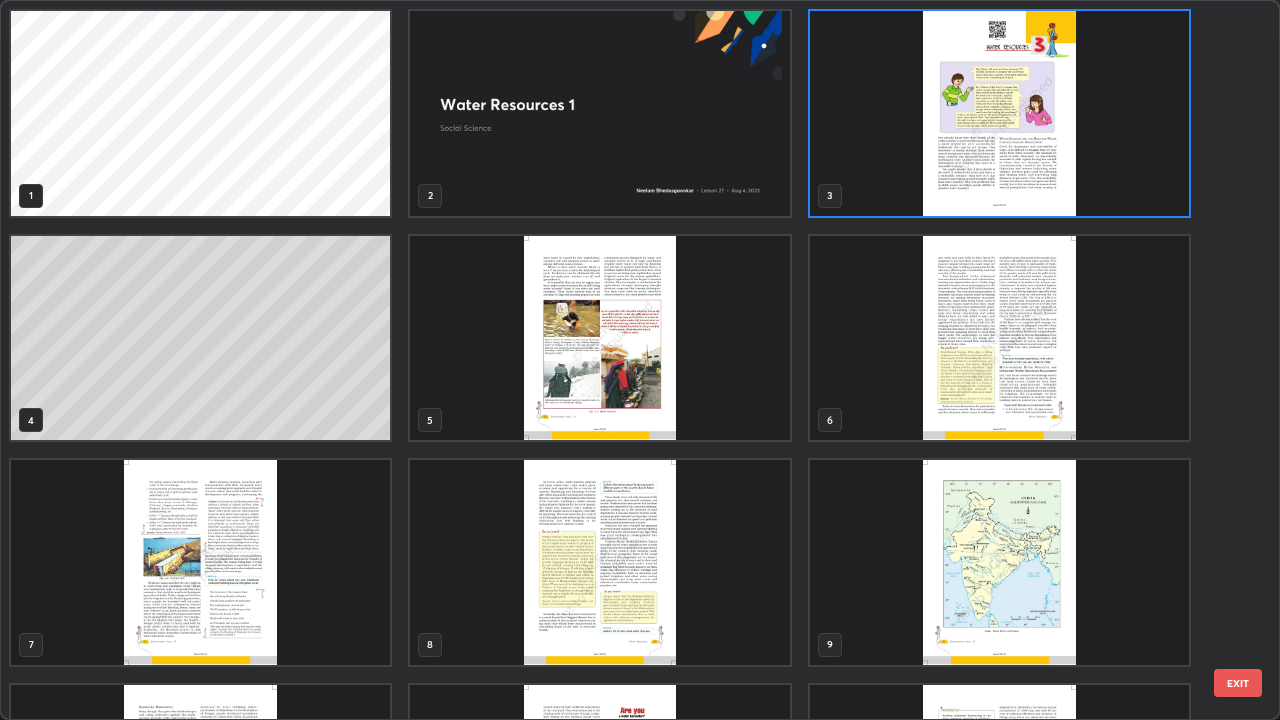 click at bounding box center (999, 113) 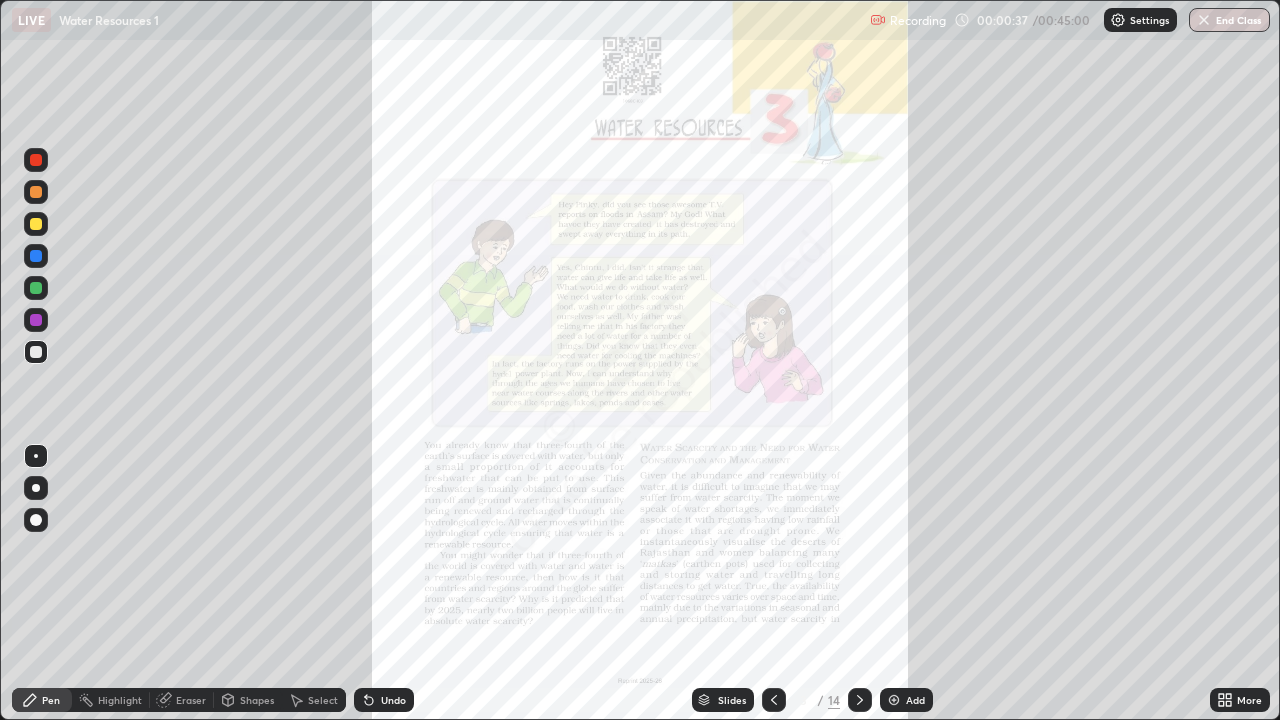 click at bounding box center (999, 113) 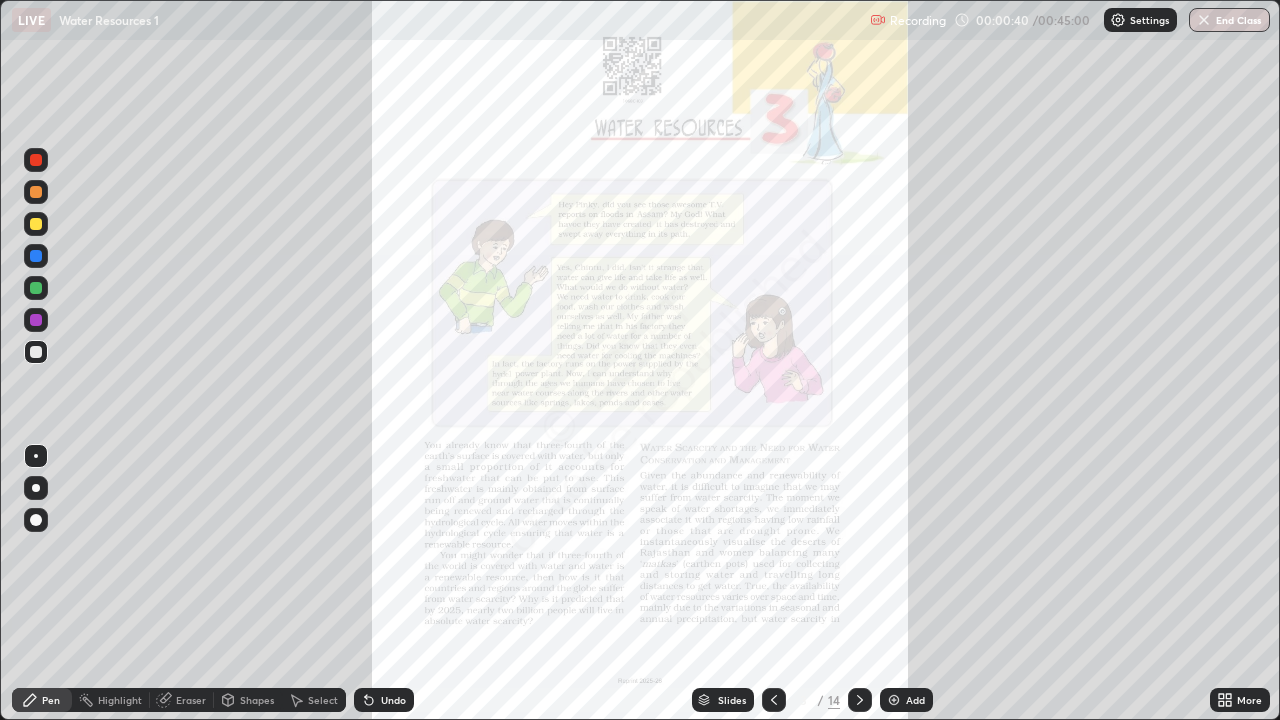 click 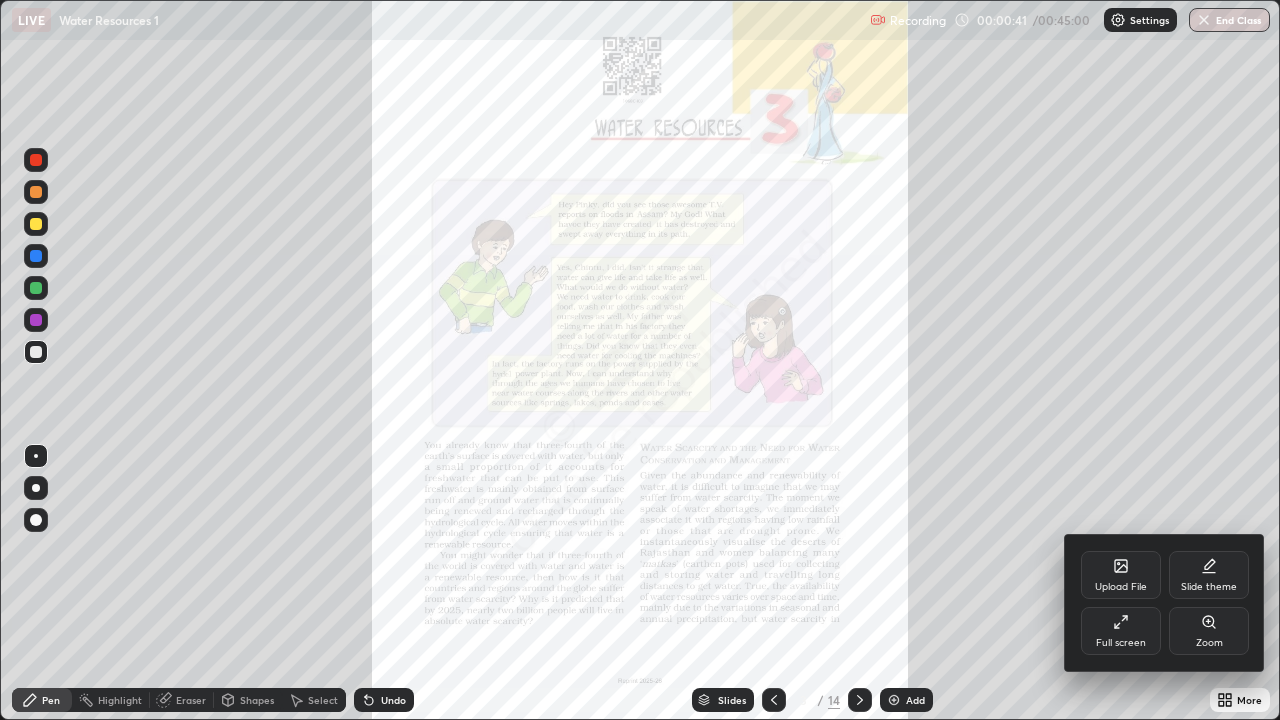 click on "Zoom" at bounding box center (1209, 631) 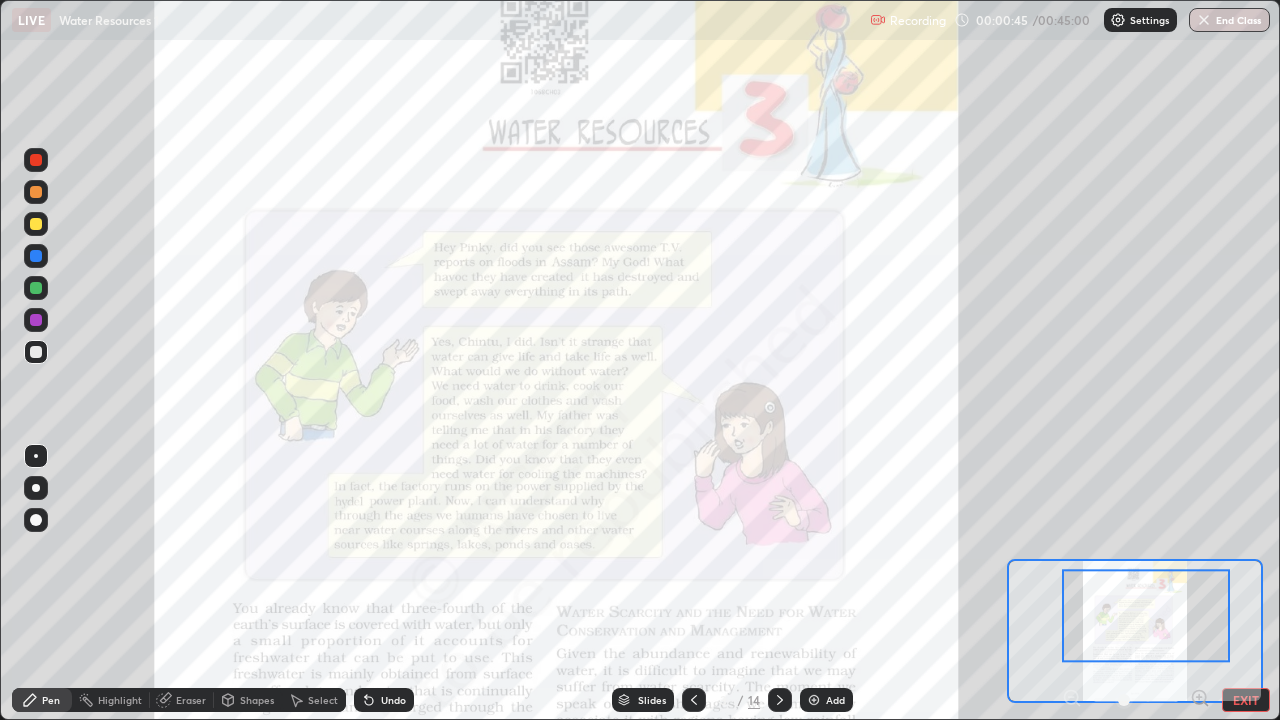 click at bounding box center (36, 160) 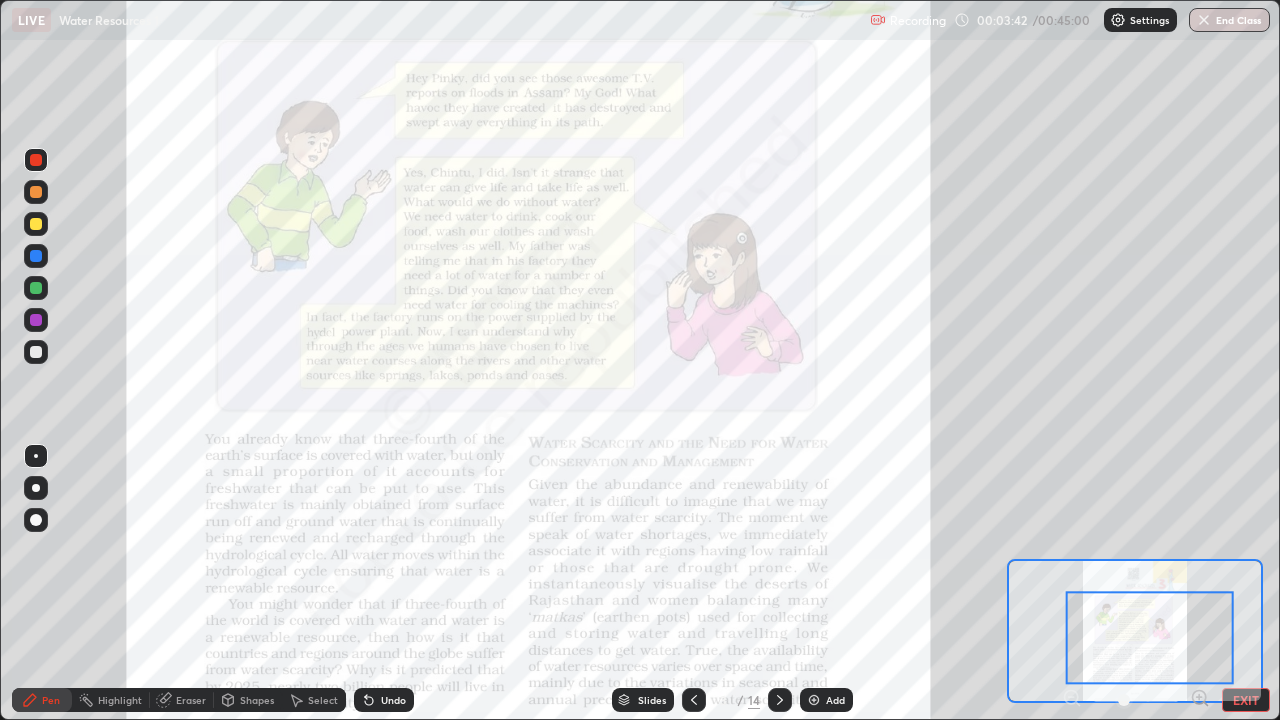 click at bounding box center (1136, 700) 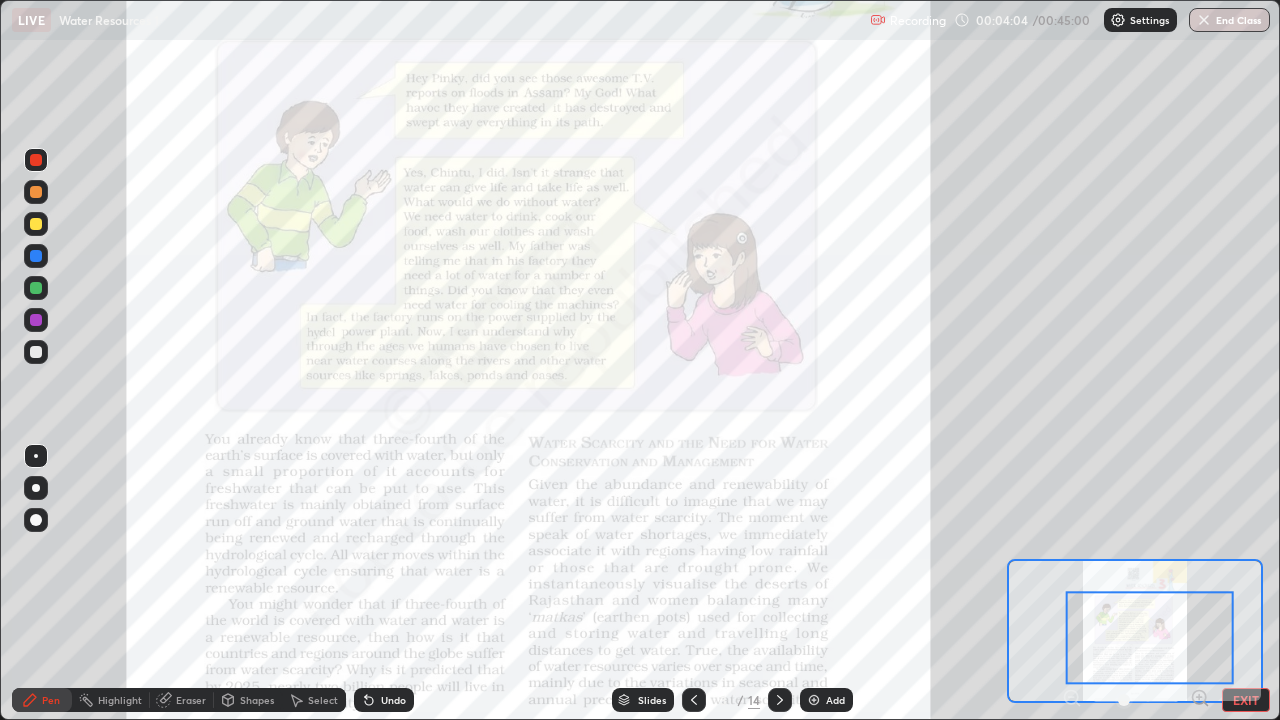 click at bounding box center [1150, 637] 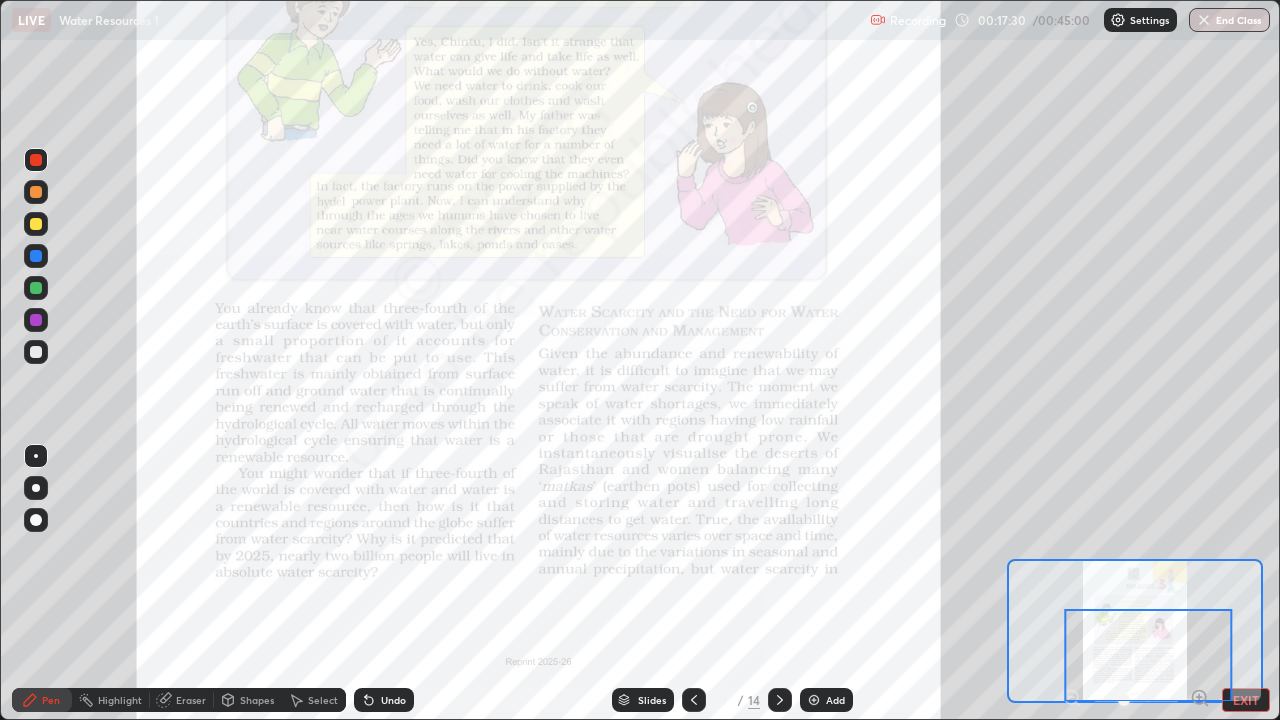 click 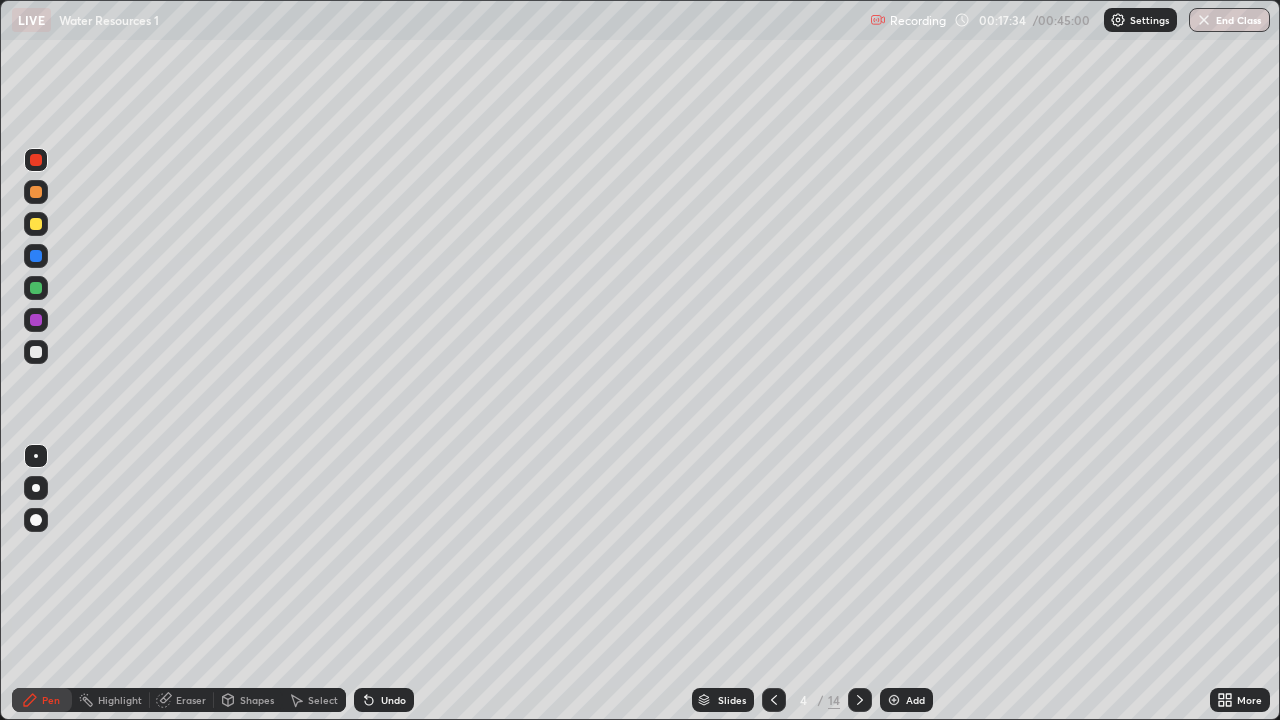 click 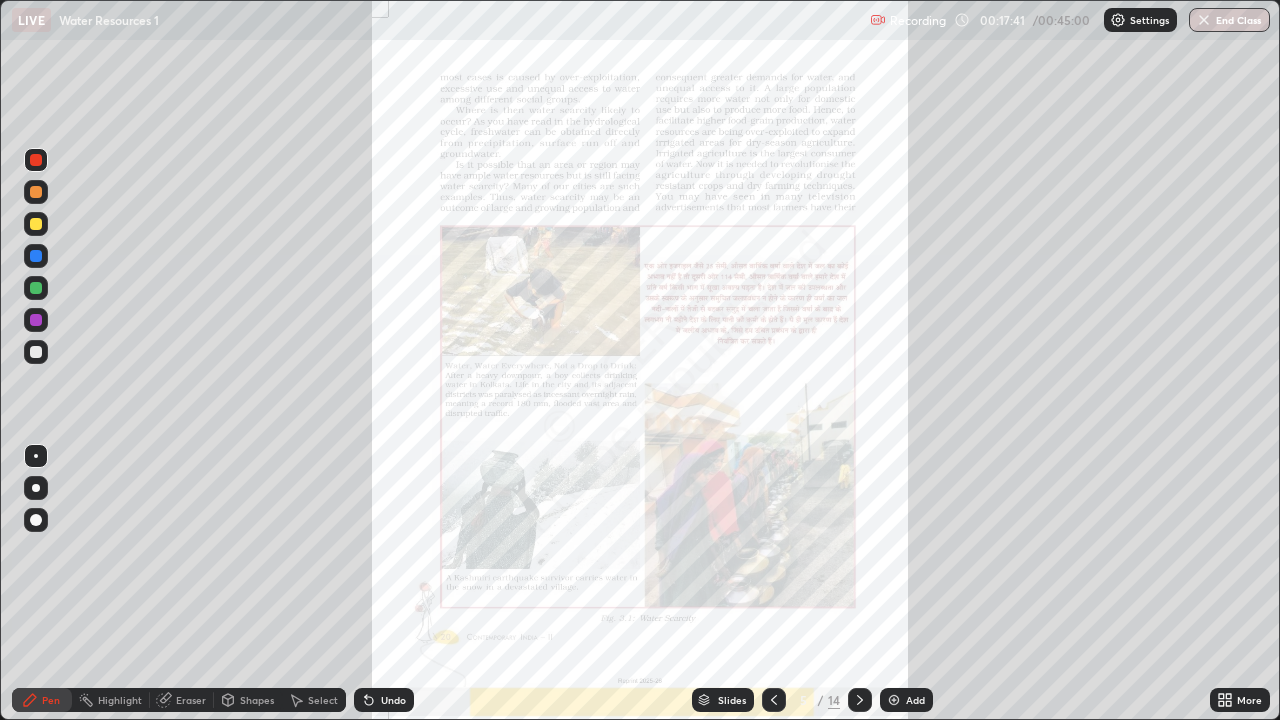 click 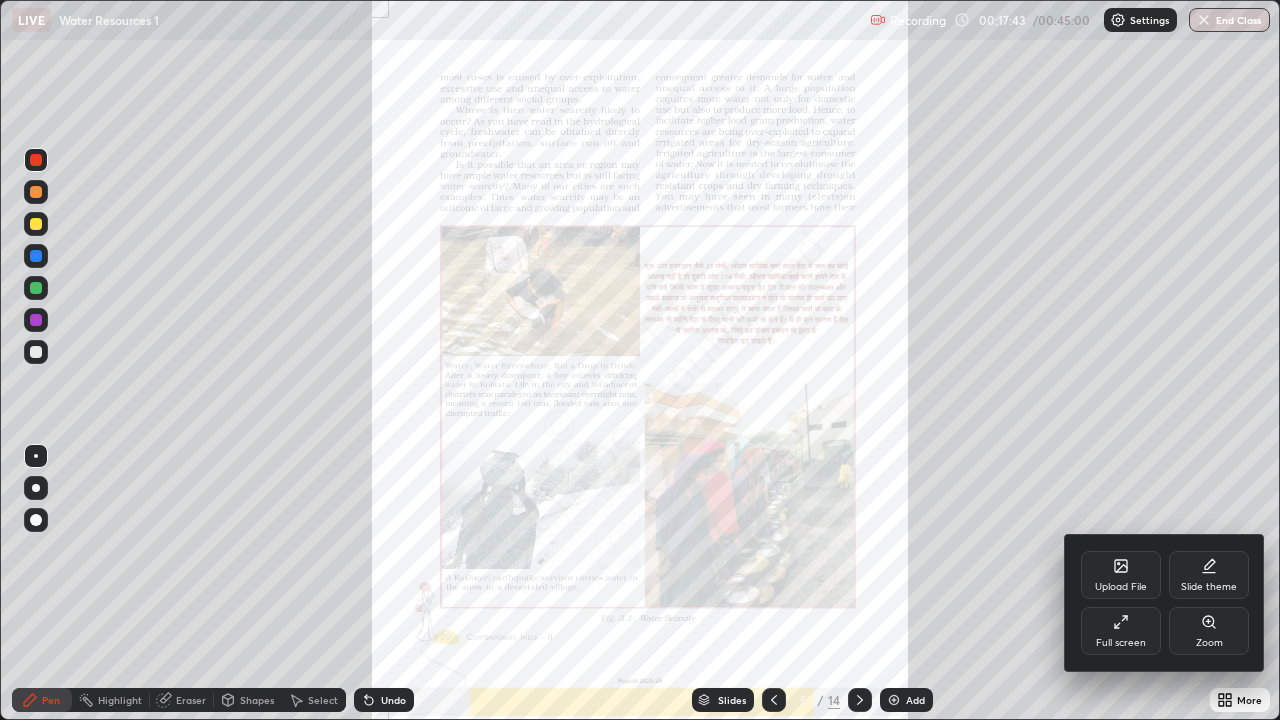 click on "Full screen" at bounding box center (1121, 643) 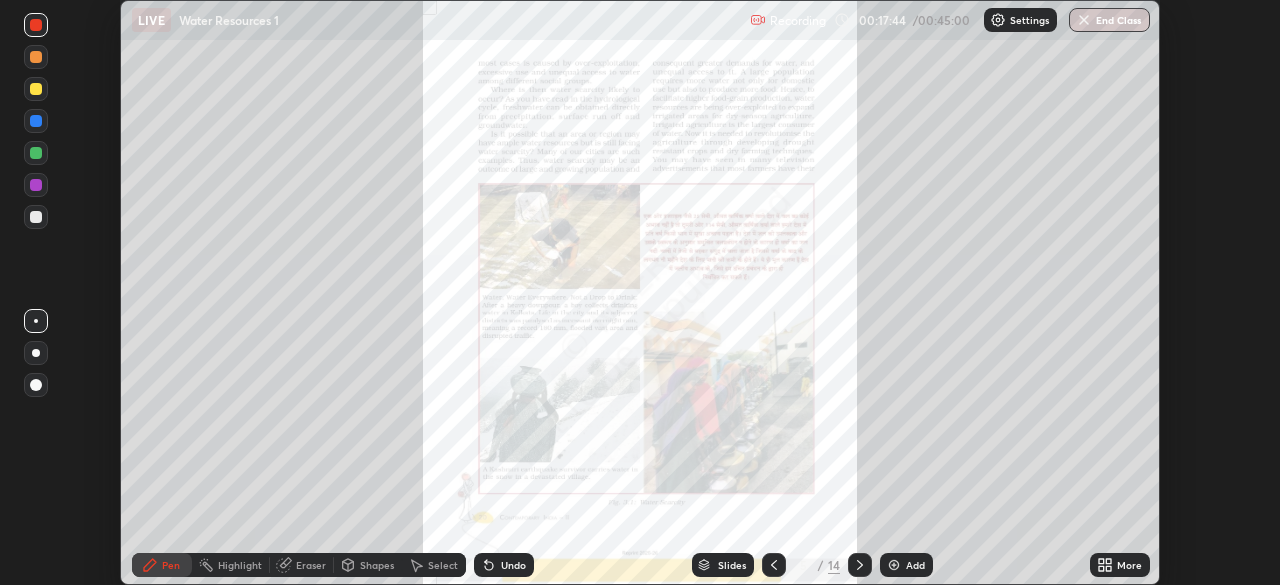 scroll, scrollTop: 585, scrollLeft: 1280, axis: both 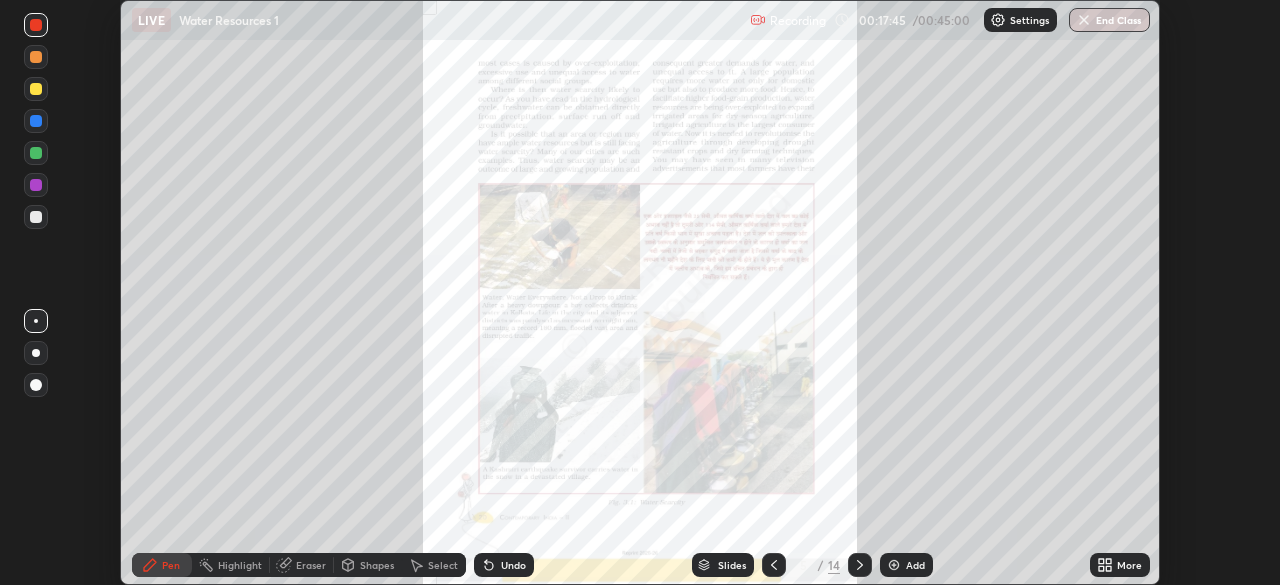click 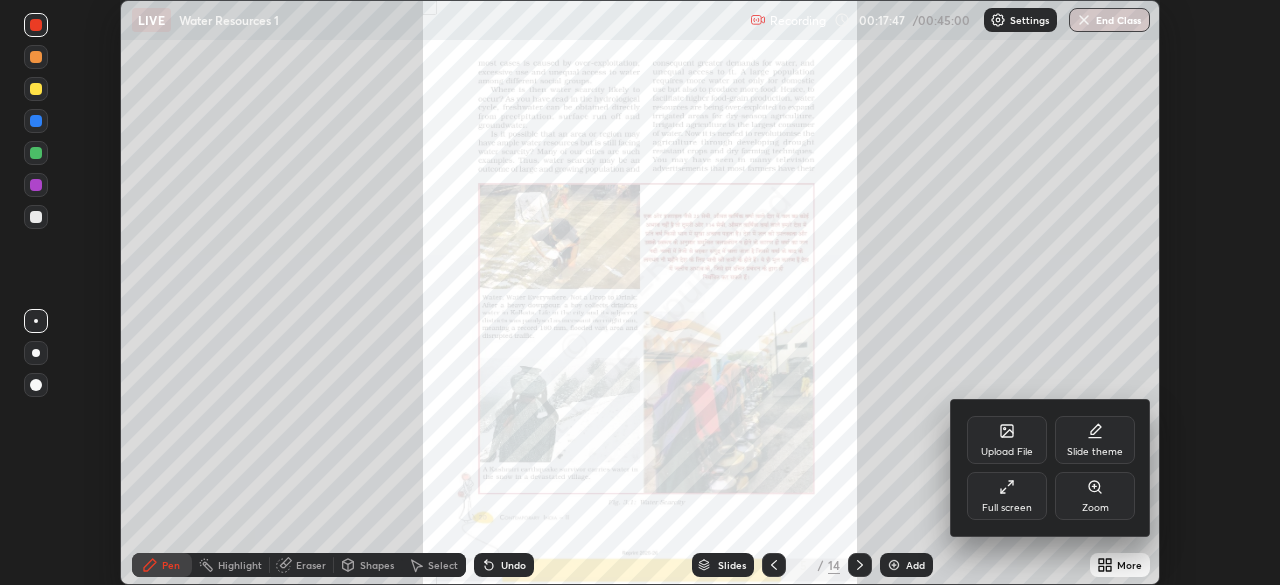 click on "Zoom" at bounding box center (1095, 508) 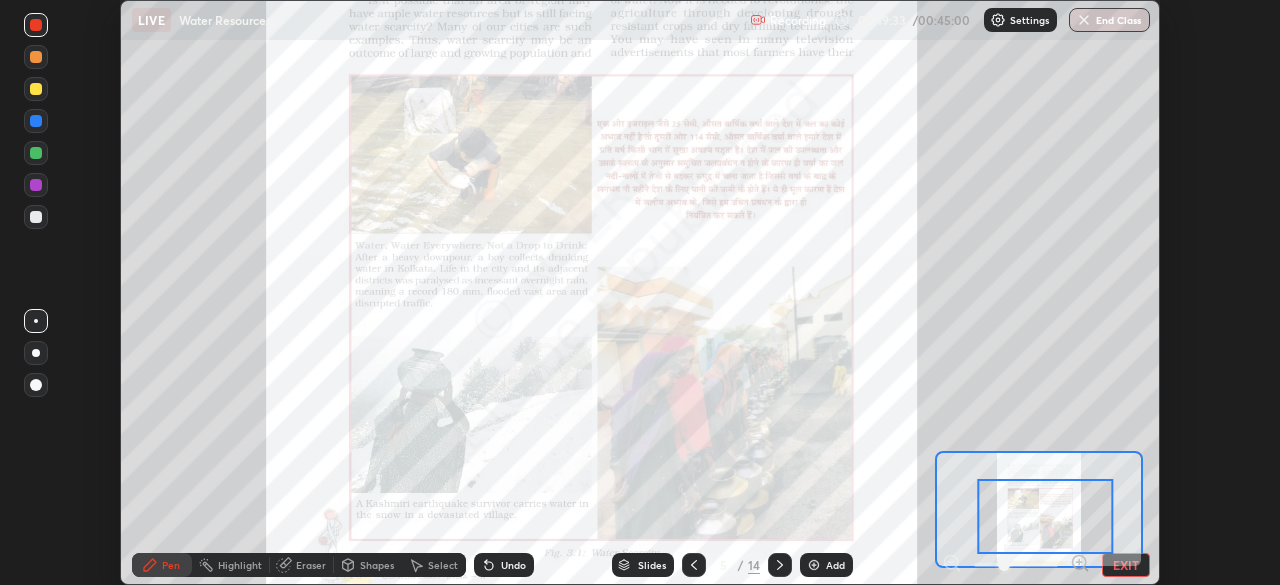 click 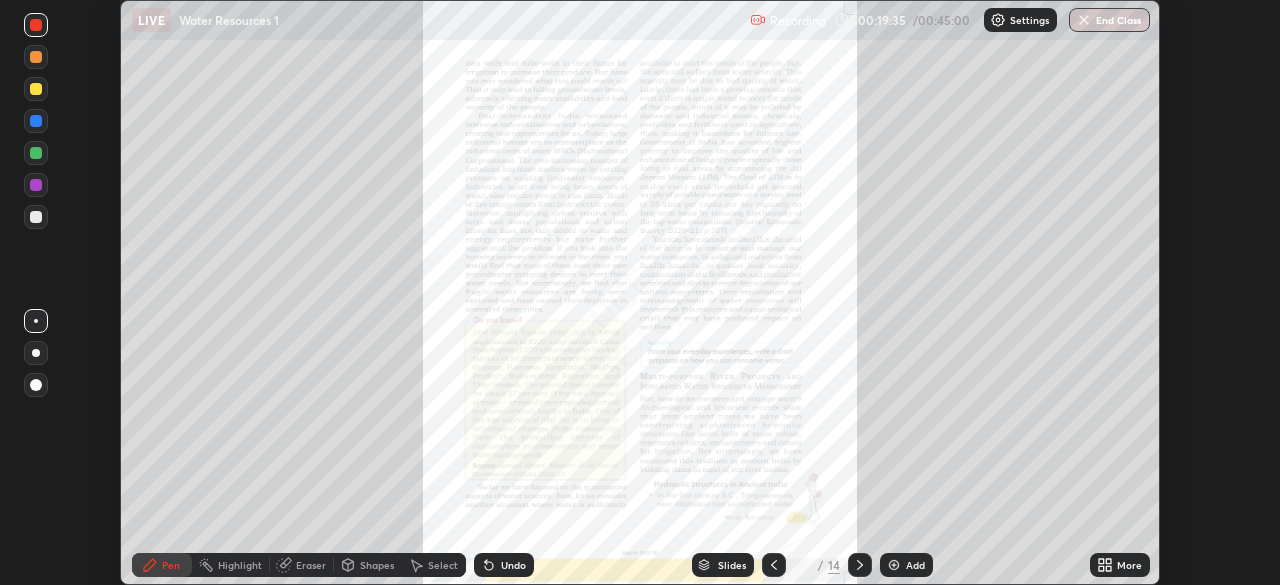 click 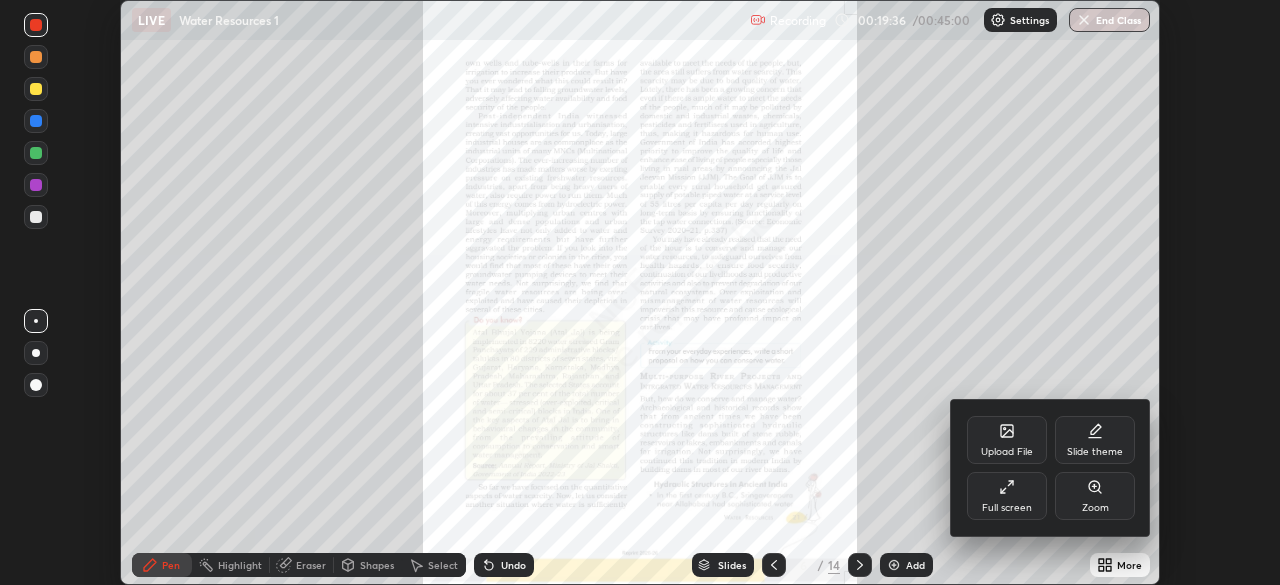 click on "Zoom" at bounding box center [1095, 496] 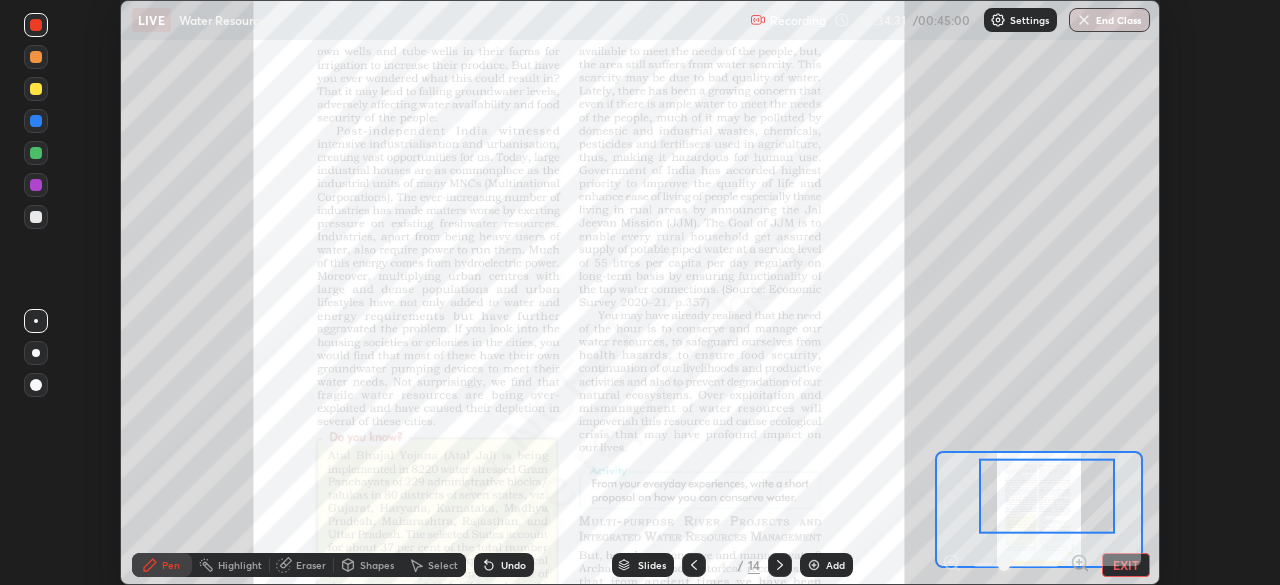 click on "Setting up your live class" at bounding box center (640, 292) 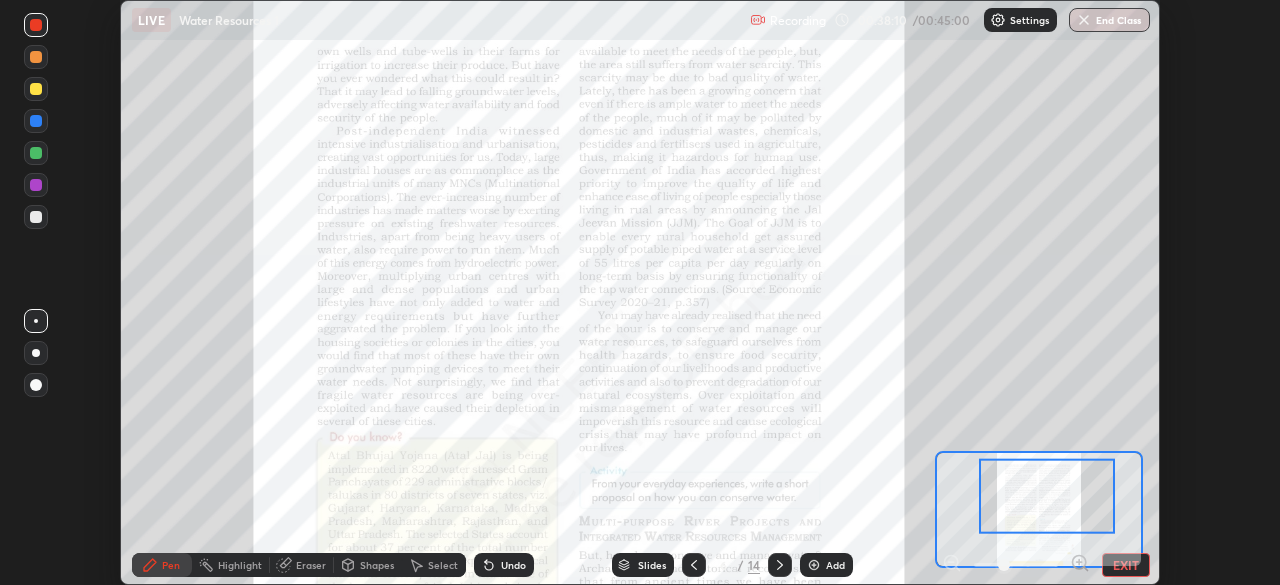 click on "End Class" at bounding box center [1109, 20] 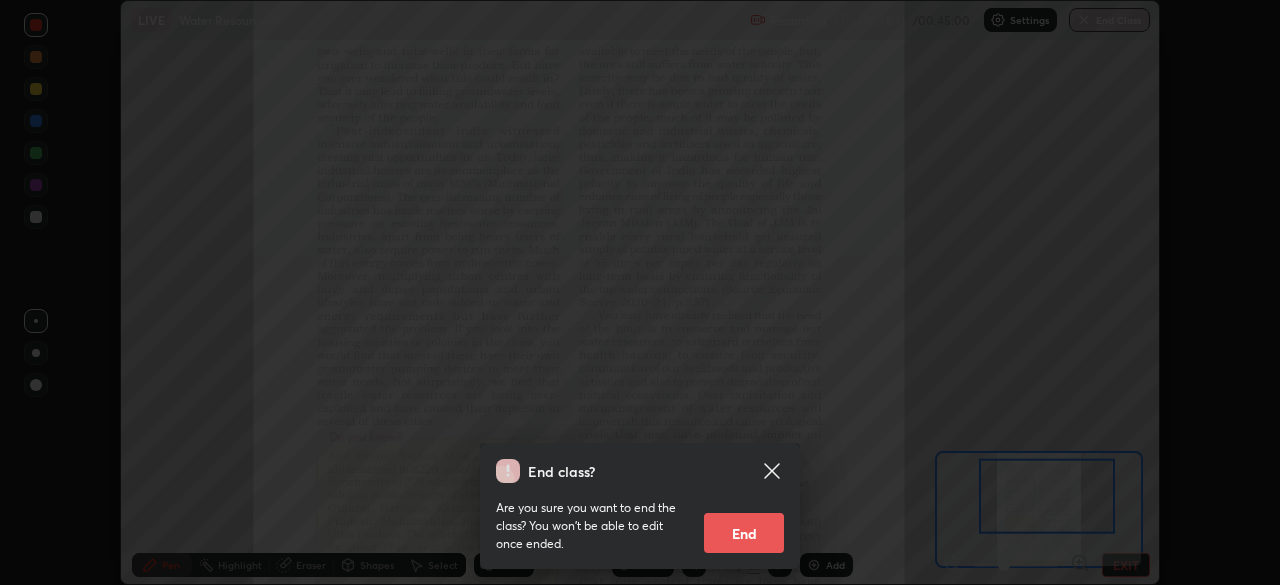 click on "End" at bounding box center (744, 533) 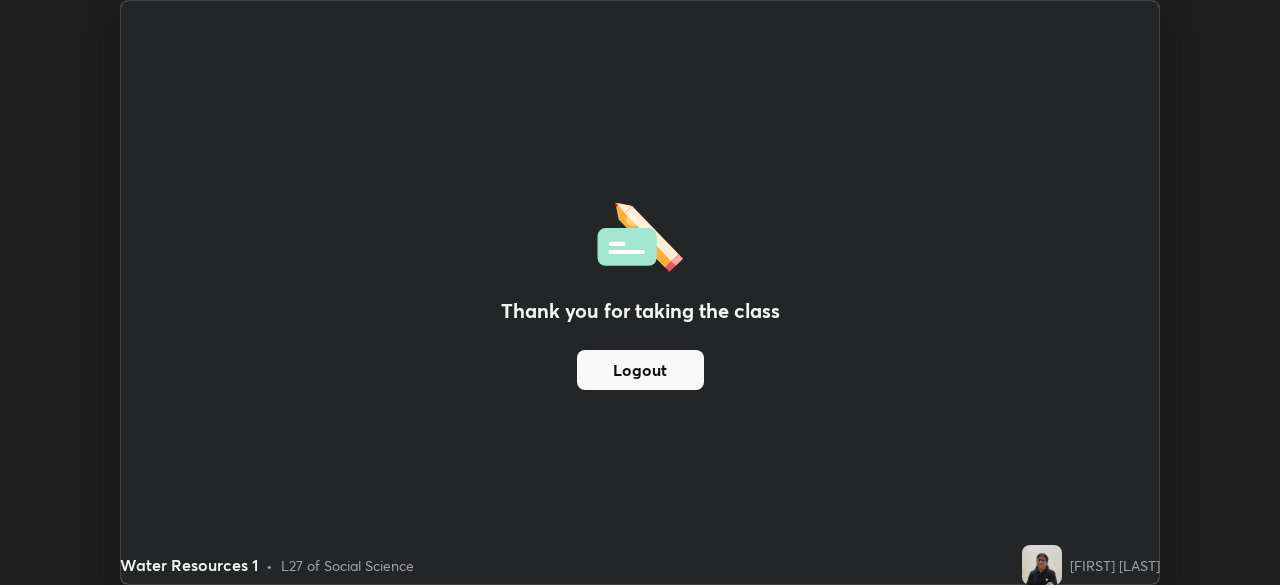 click on "Thank you for taking the class Logout" at bounding box center (640, 292) 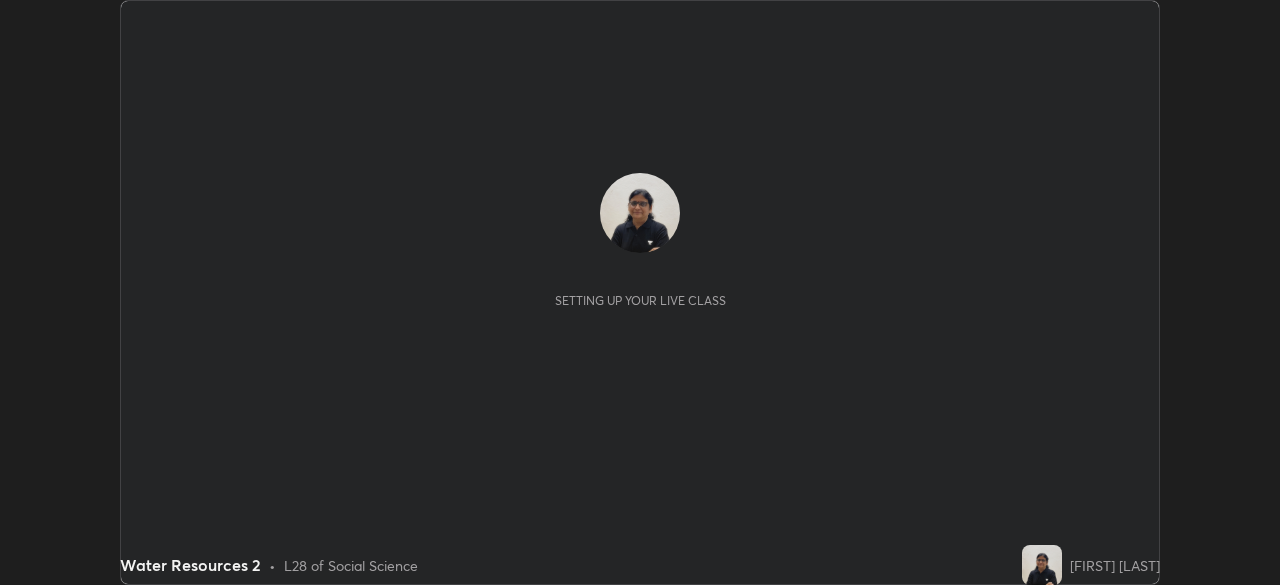 scroll, scrollTop: 0, scrollLeft: 0, axis: both 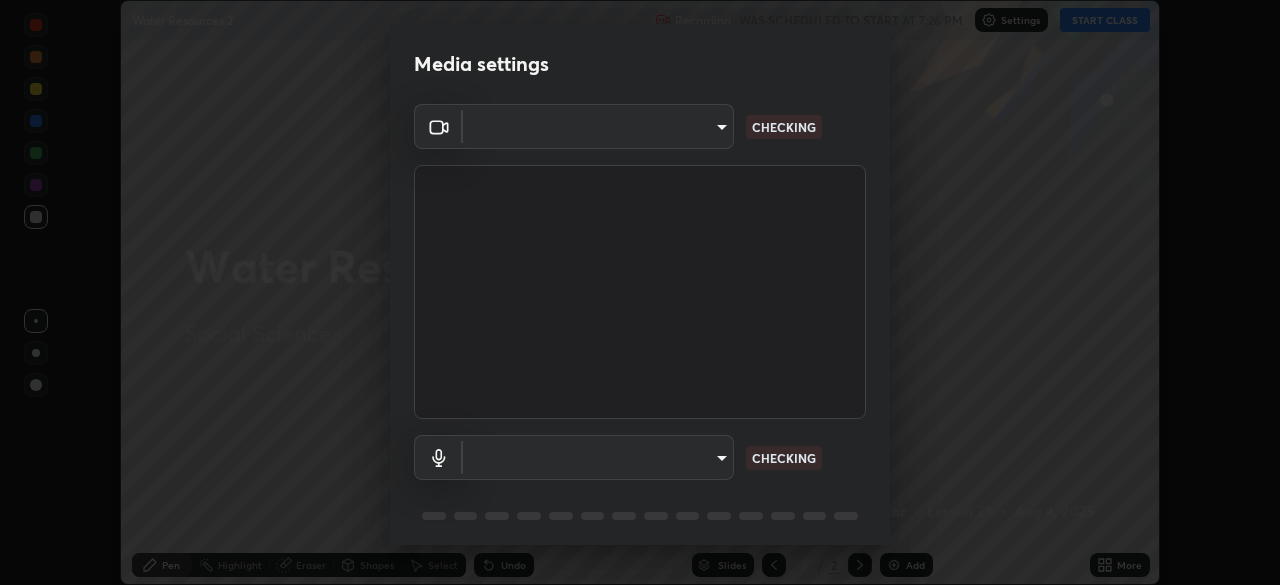 type on "8a437219b1c9d5fef93d1ec40e095ac8837f64dae60836980dab15105ba84f43" 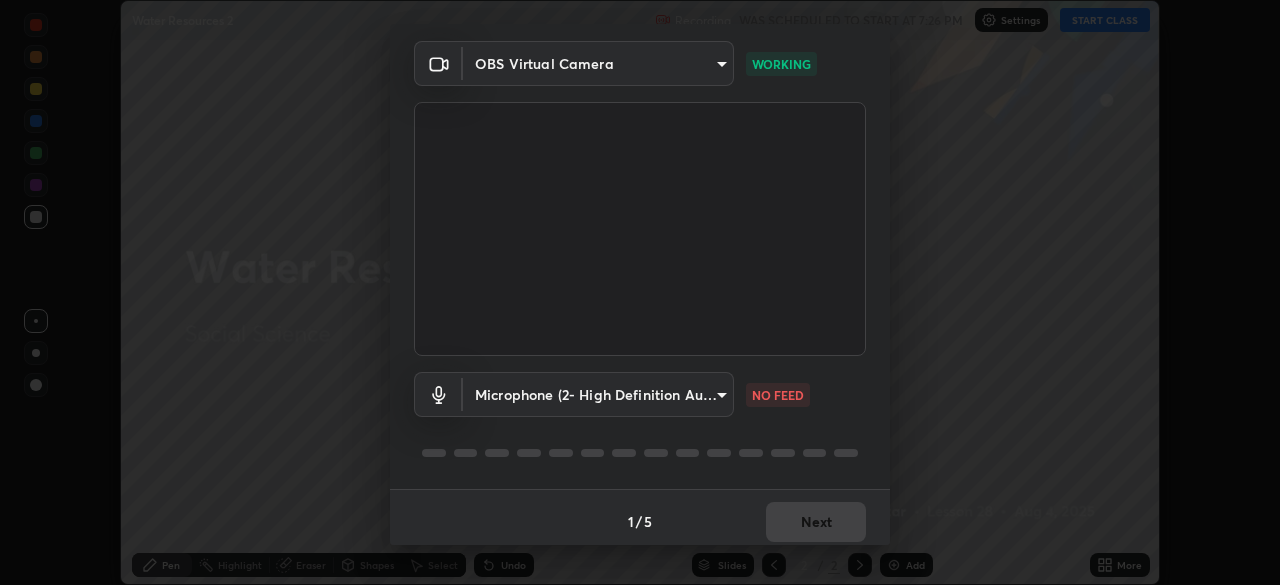 scroll, scrollTop: 71, scrollLeft: 0, axis: vertical 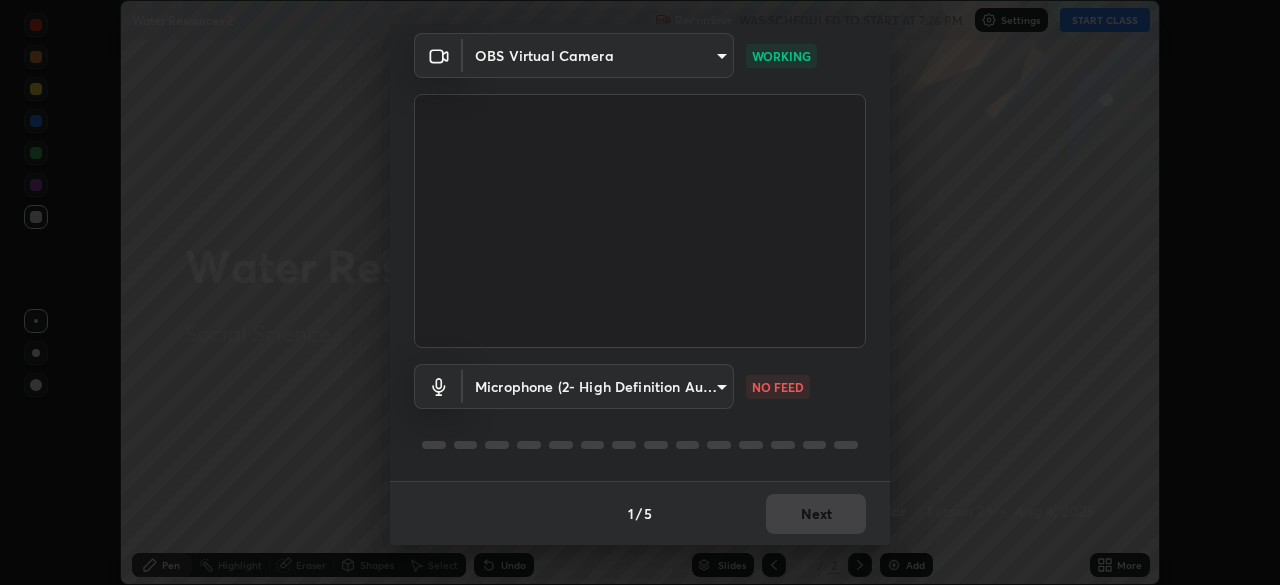 click on "Erase all Water Resources 2 Recording WAS SCHEDULED TO START AT  7:26 PM Settings START CLASS Setting up your live class Water Resources 2 • L28 of Social Science Neelam Bhedasgaonkar Pen Highlight Eraser Shapes Select Undo Slides 2 / 2 Add More No doubts shared Encourage your learners to ask a doubt for better clarity Report an issue Reason for reporting Buffering Chat not working Audio - Video sync issue Educator video quality low ​ Attach an image Report Media settings OBS Virtual Camera 8a437219b1c9d5fef93d1ec40e095ac8837f64dae60836980dab15105ba84f43 WORKING Microphone (2- High Definition Audio Device) 59973834faeafa0eb8130322a8f3d4f35fe469ee911a6de6b106ac873ab7ffc2 NO FEED 1 / 5 Next" at bounding box center [640, 292] 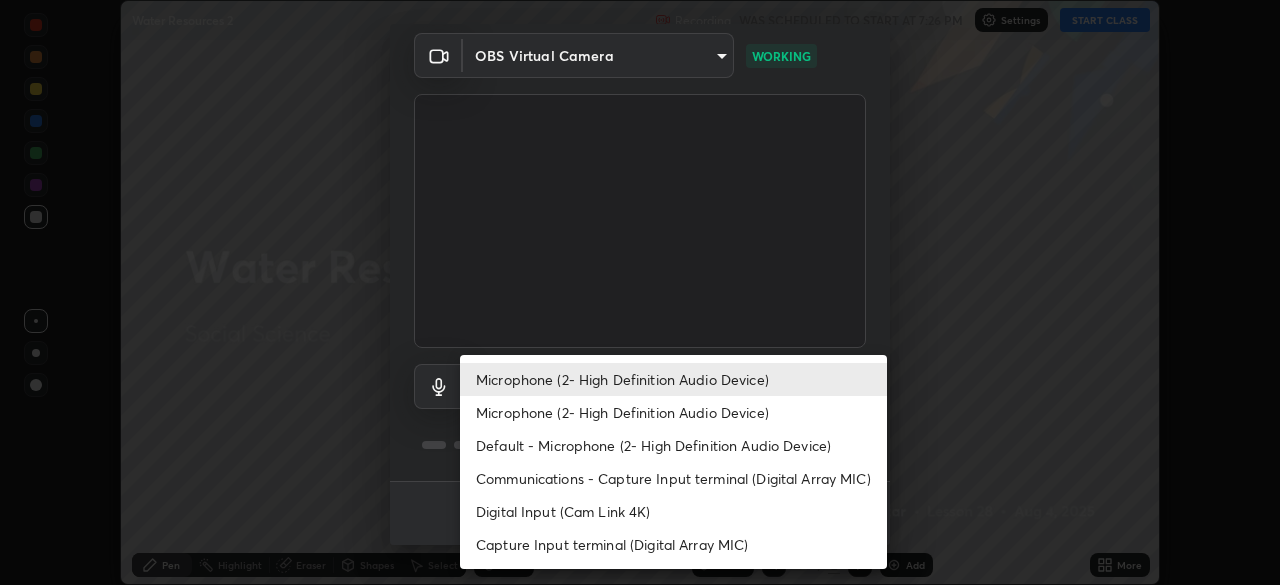 click on "Microphone (2- High Definition Audio Device)" at bounding box center [673, 412] 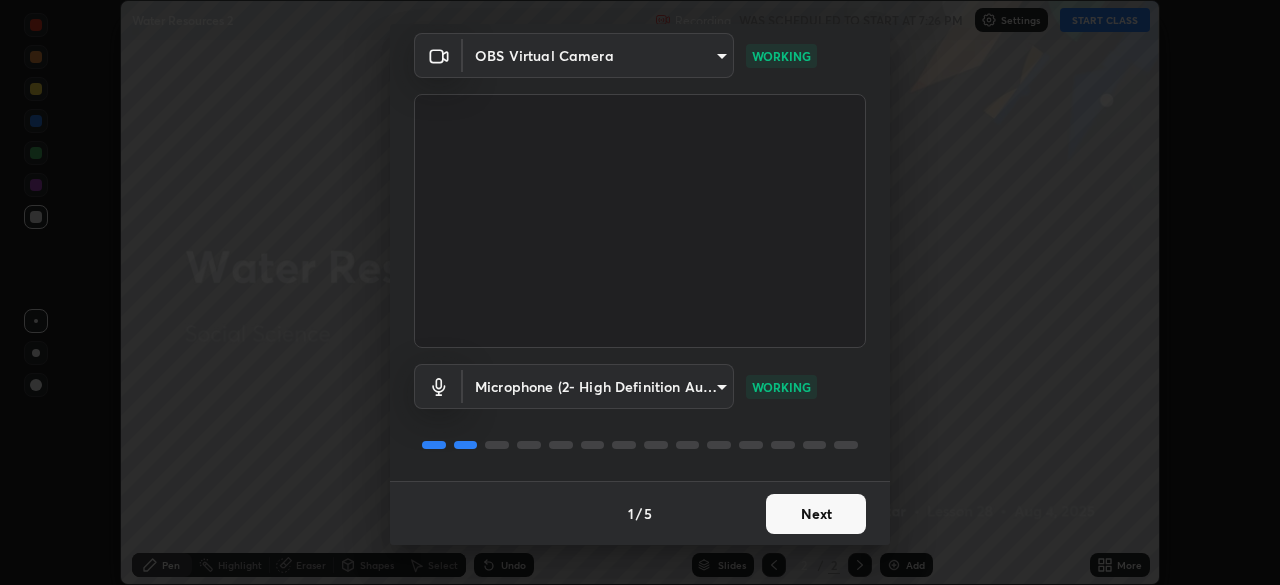 click on "Next" at bounding box center (816, 514) 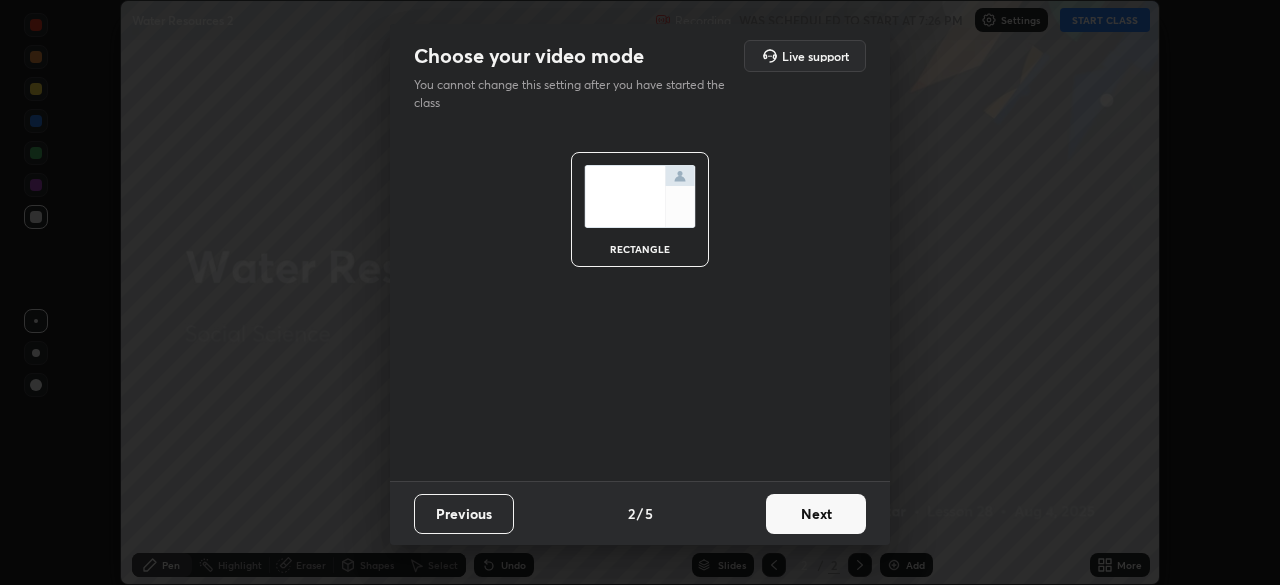 scroll, scrollTop: 0, scrollLeft: 0, axis: both 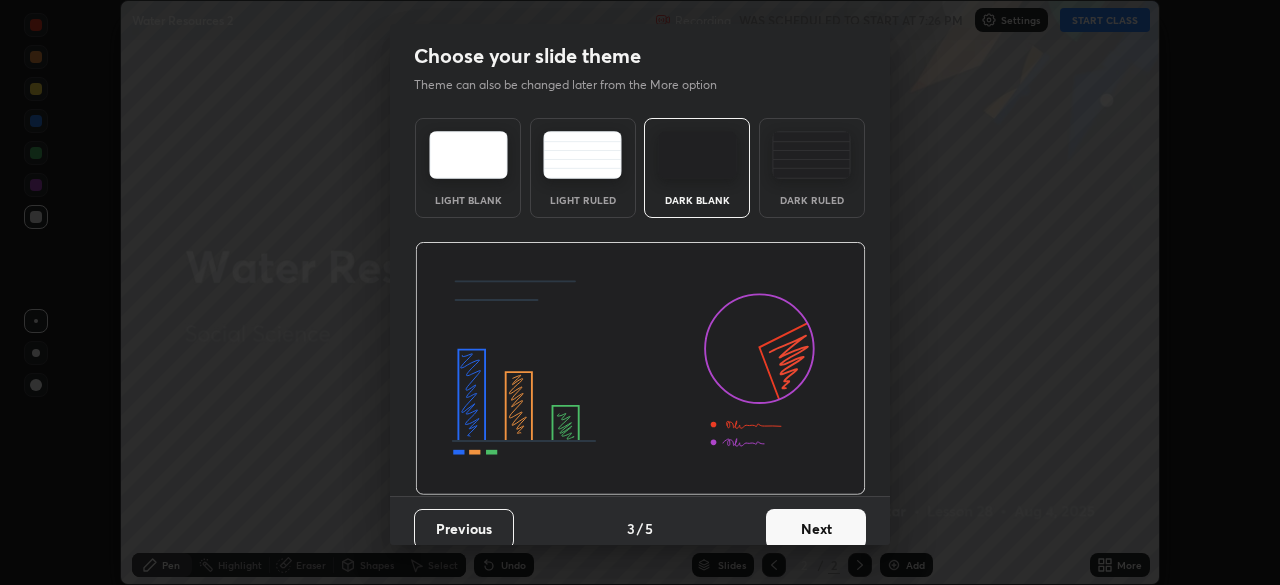 click on "Next" at bounding box center (816, 529) 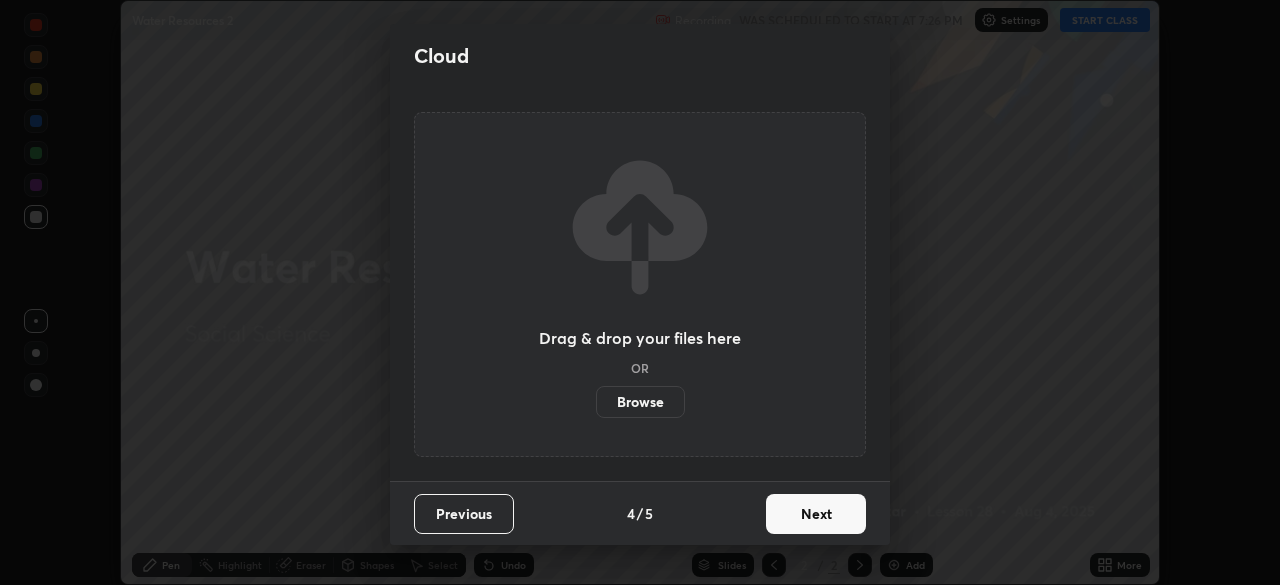 click on "Browse" at bounding box center [640, 402] 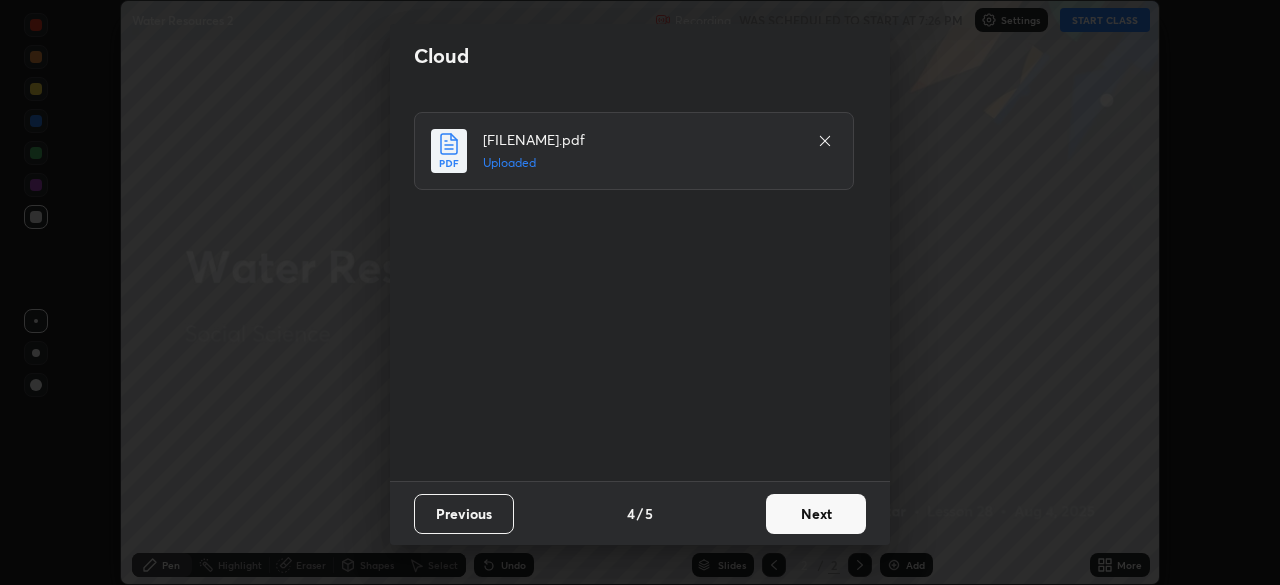click on "Next" at bounding box center (816, 514) 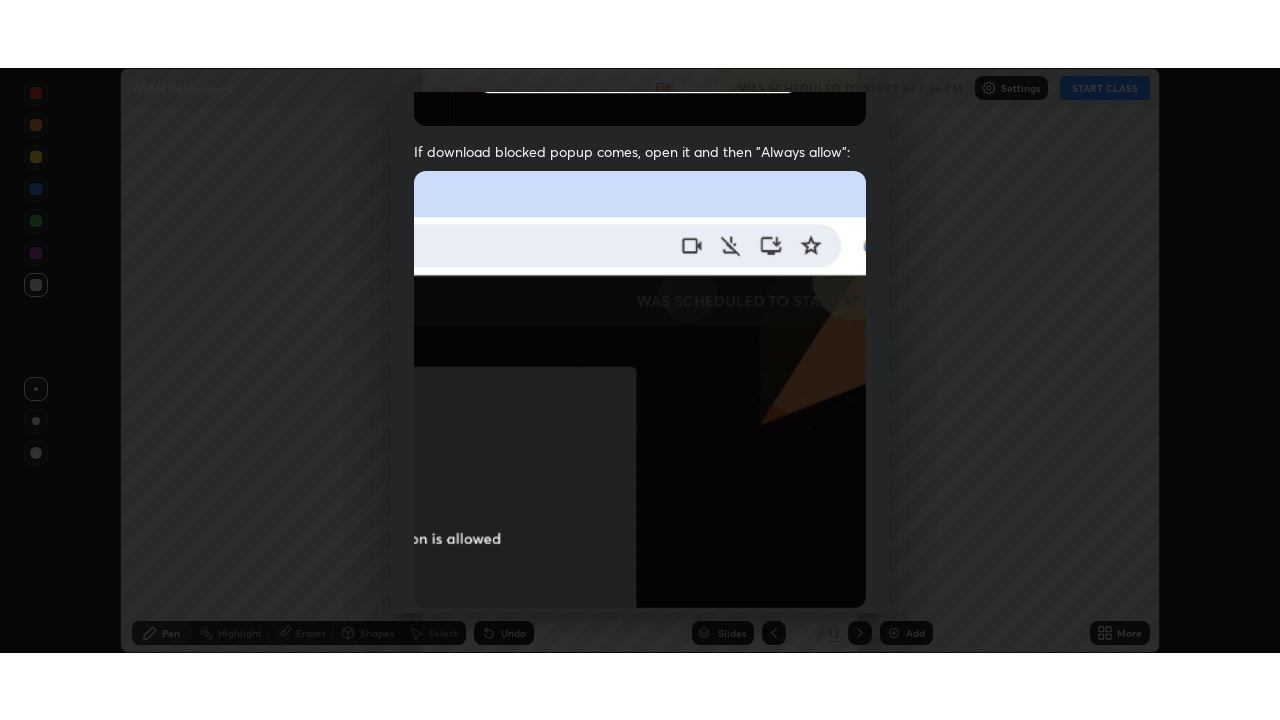 scroll, scrollTop: 479, scrollLeft: 0, axis: vertical 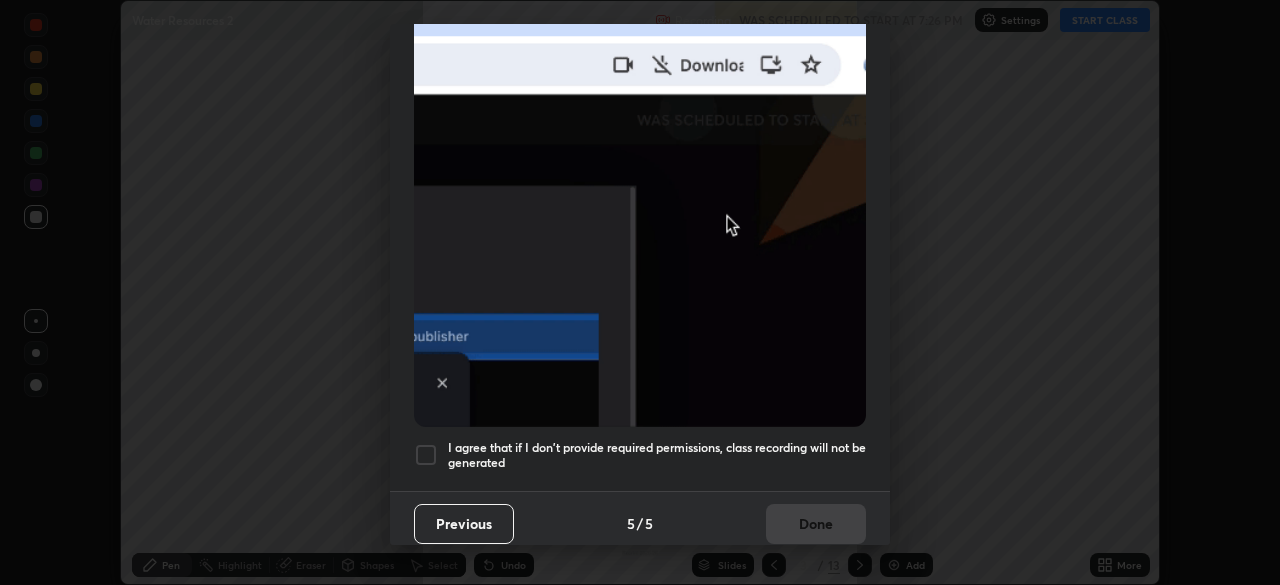click at bounding box center [426, 455] 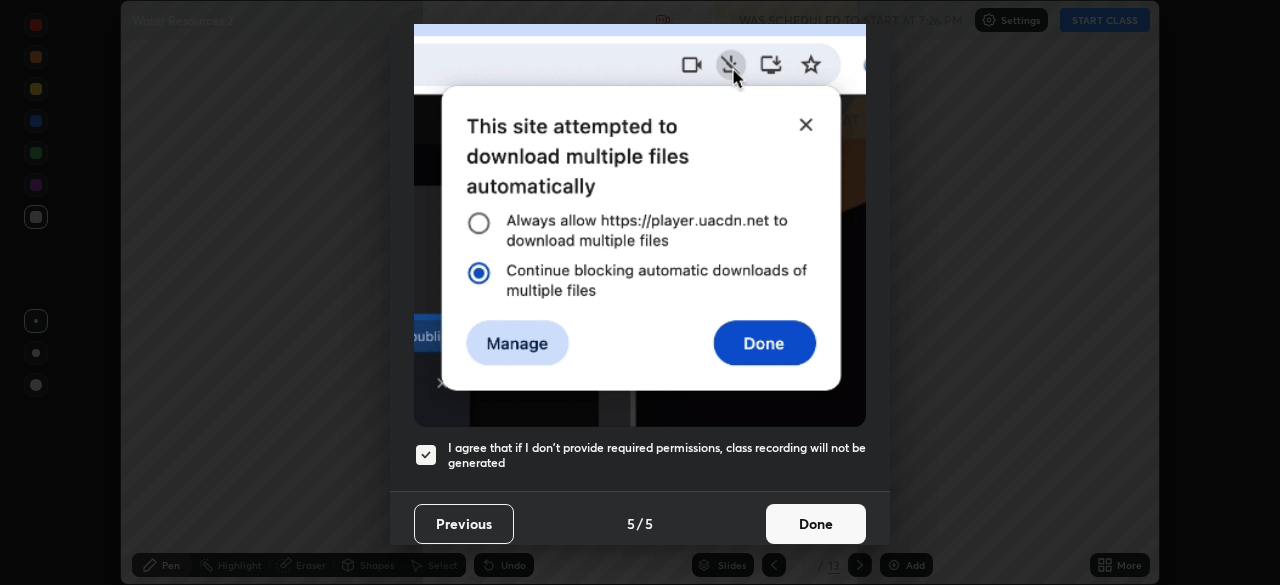 click on "Done" at bounding box center [816, 524] 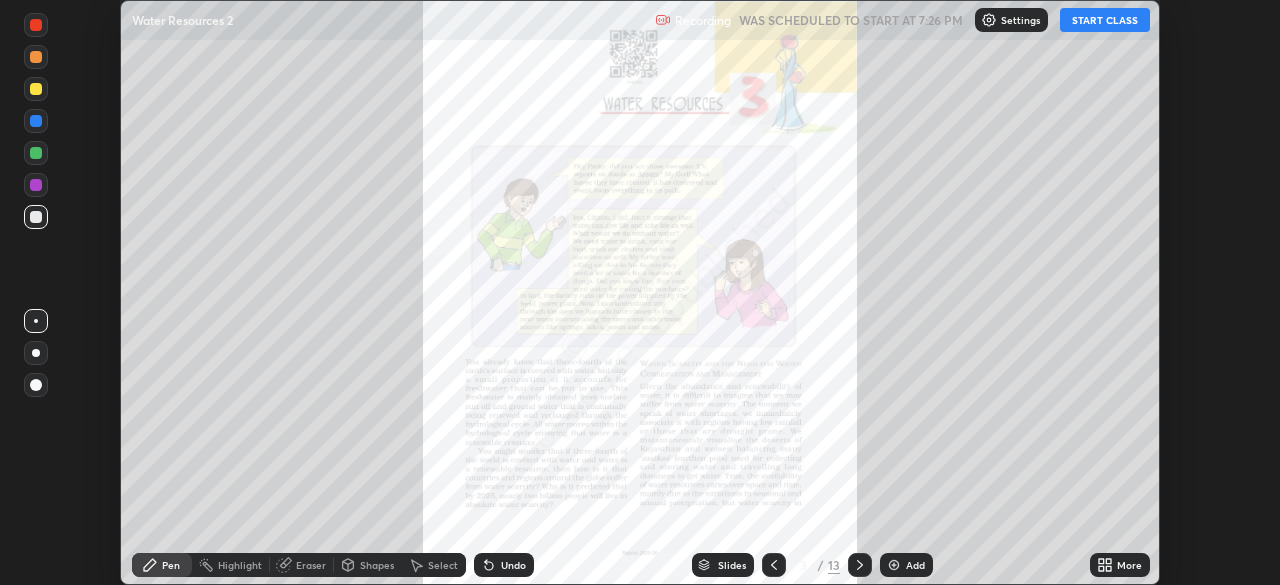 click 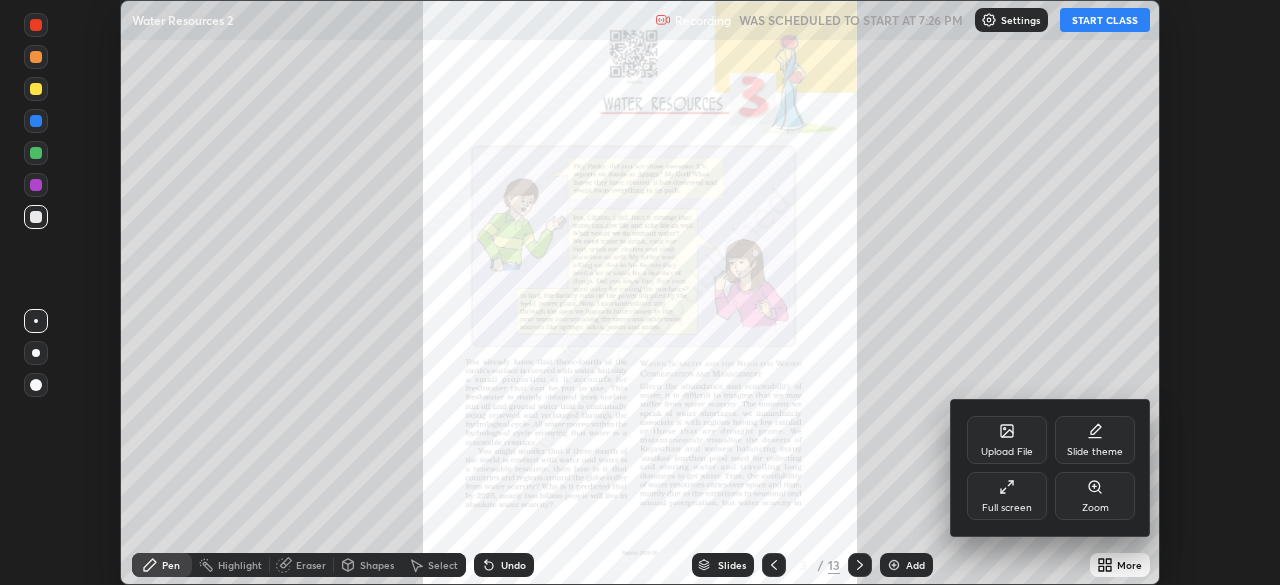 click on "Full screen" at bounding box center [1007, 508] 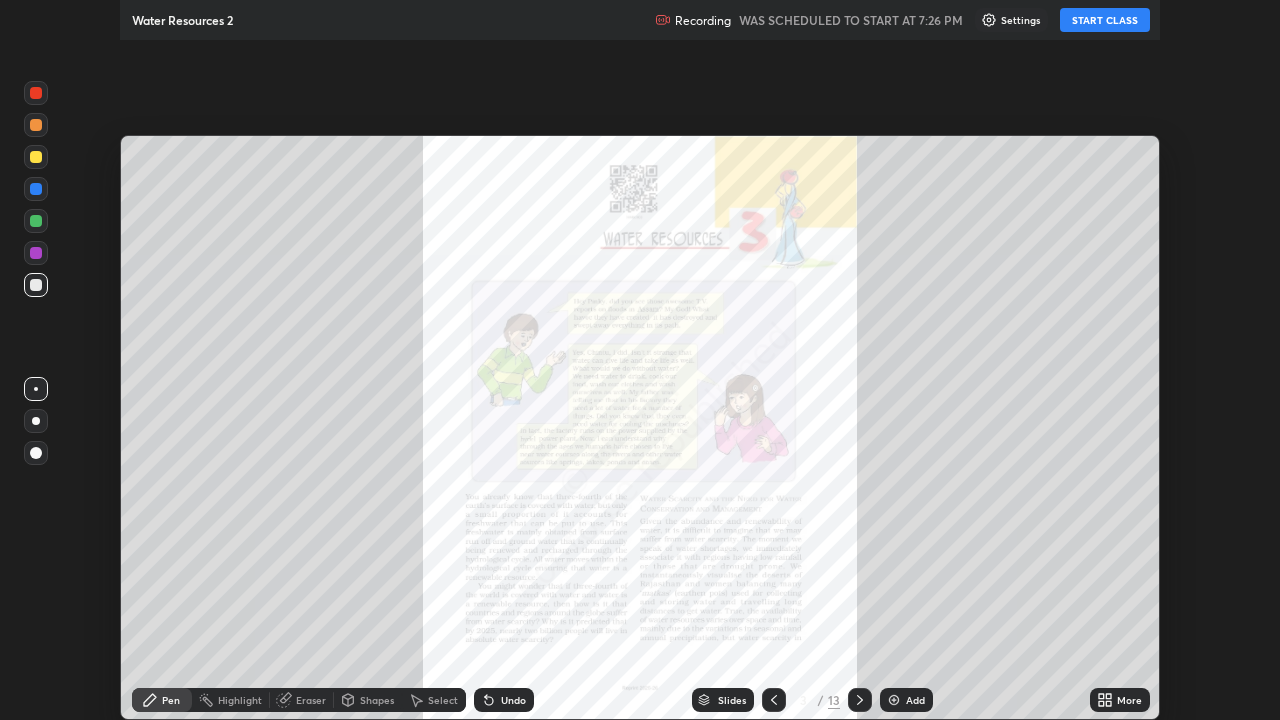 scroll, scrollTop: 99280, scrollLeft: 98720, axis: both 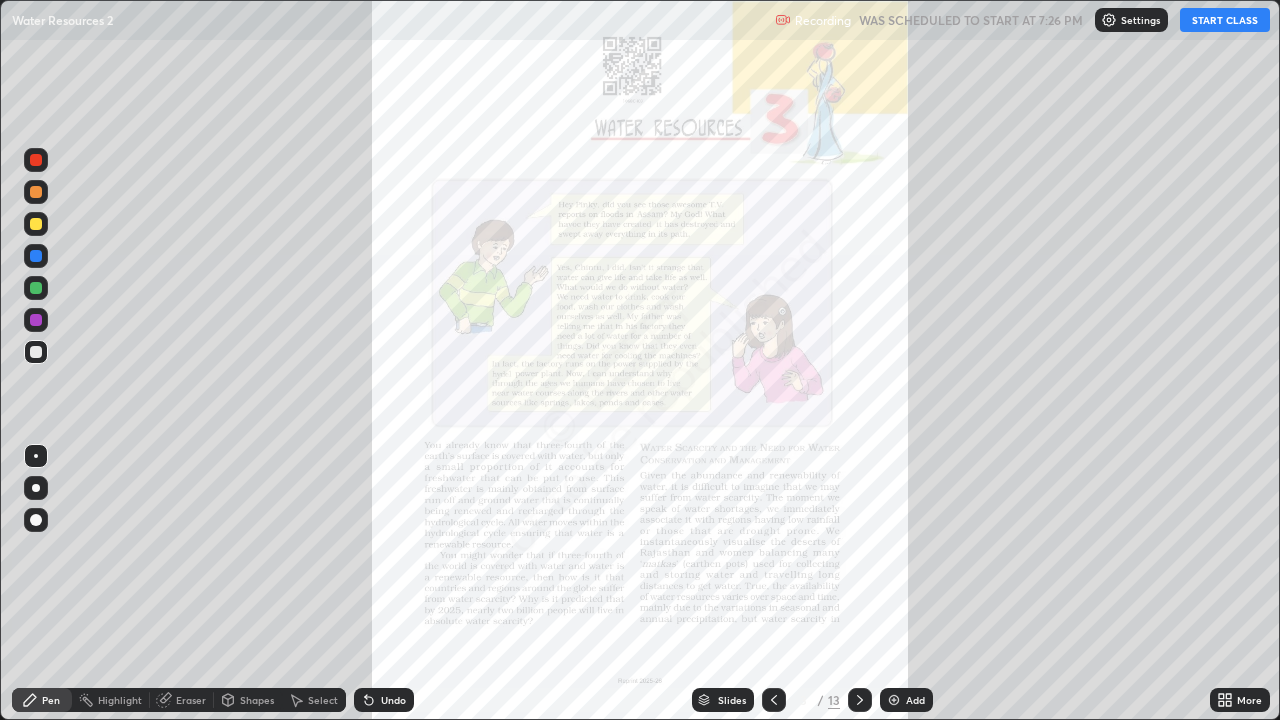 click on "Slides" at bounding box center (732, 700) 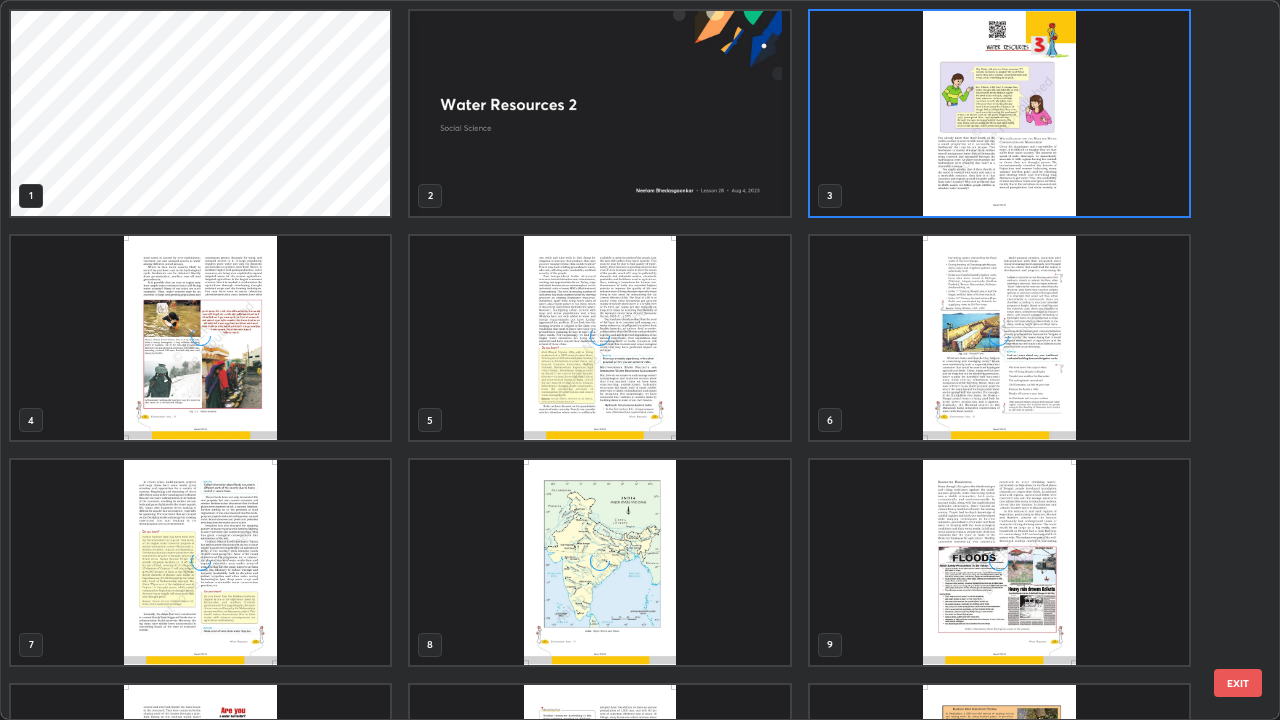 scroll, scrollTop: 7, scrollLeft: 11, axis: both 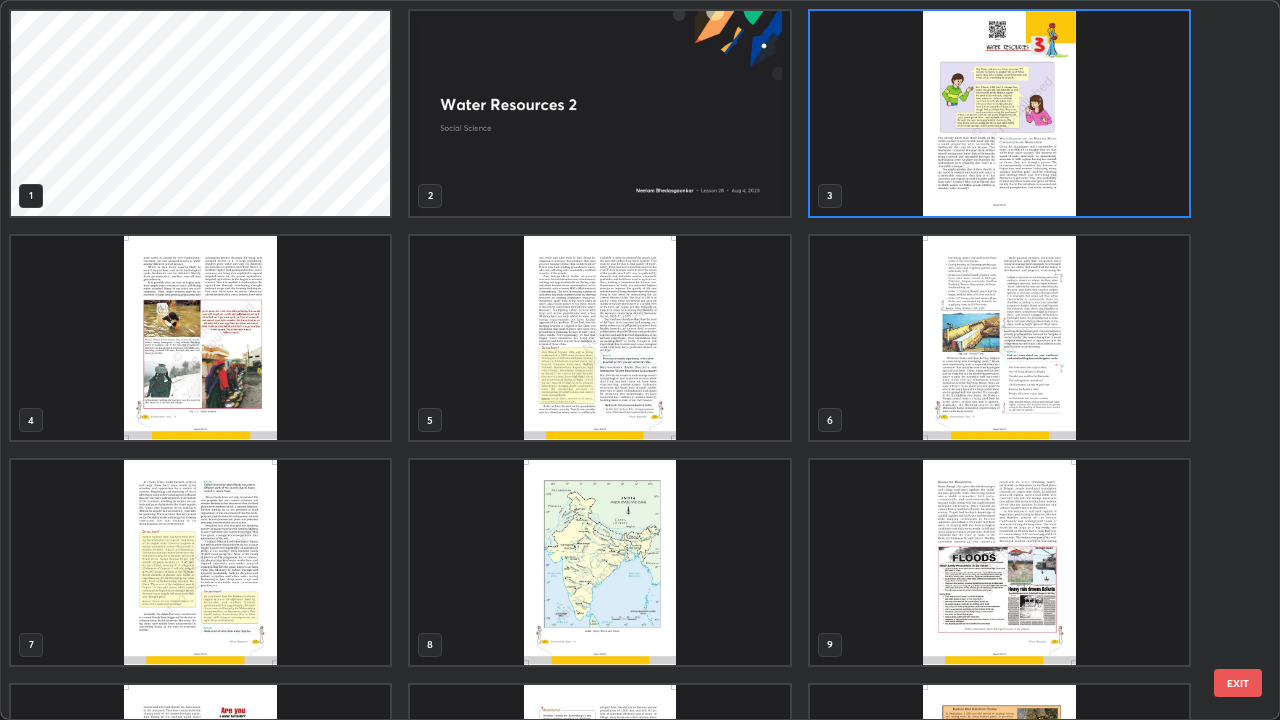 click at bounding box center [599, 338] 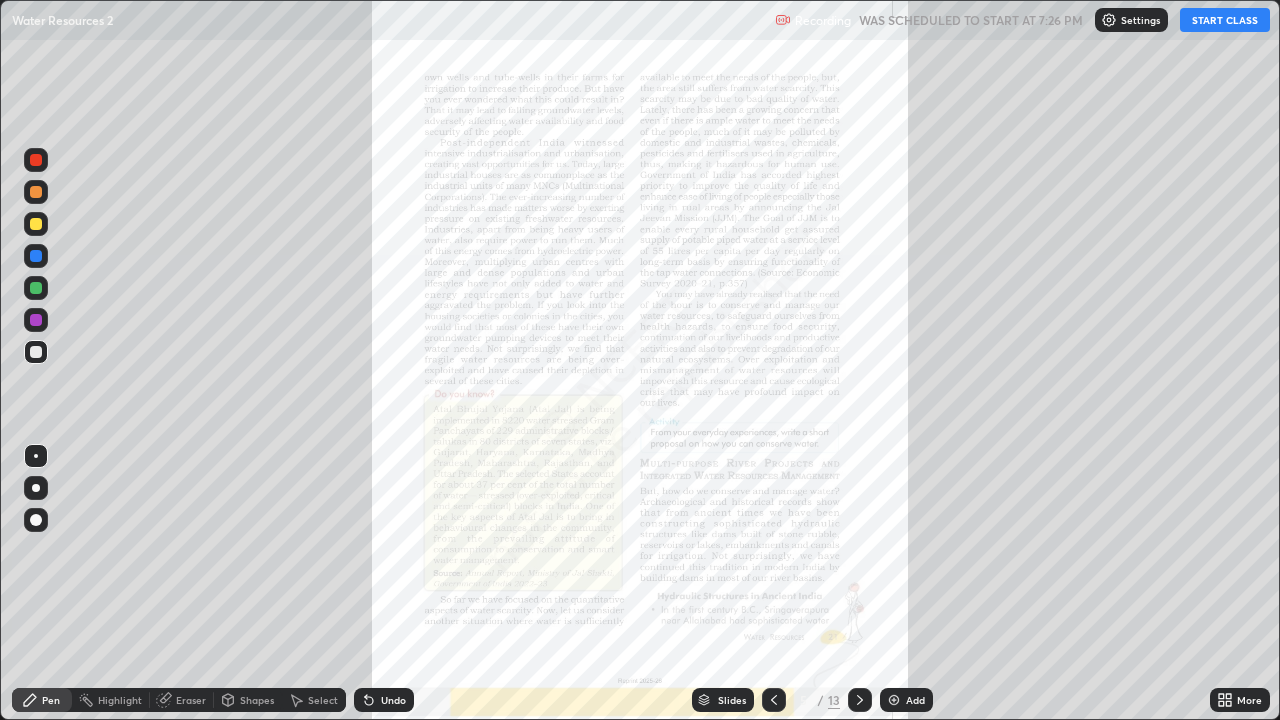 click 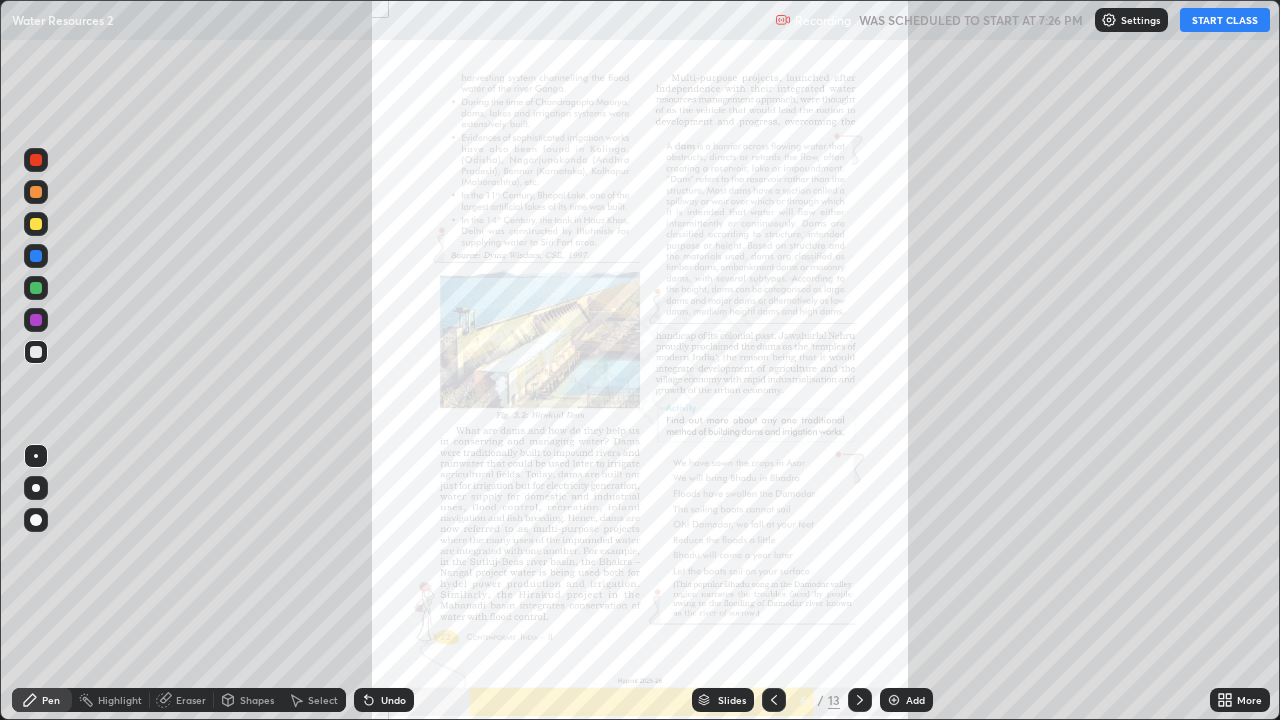 click on "More" at bounding box center [1249, 700] 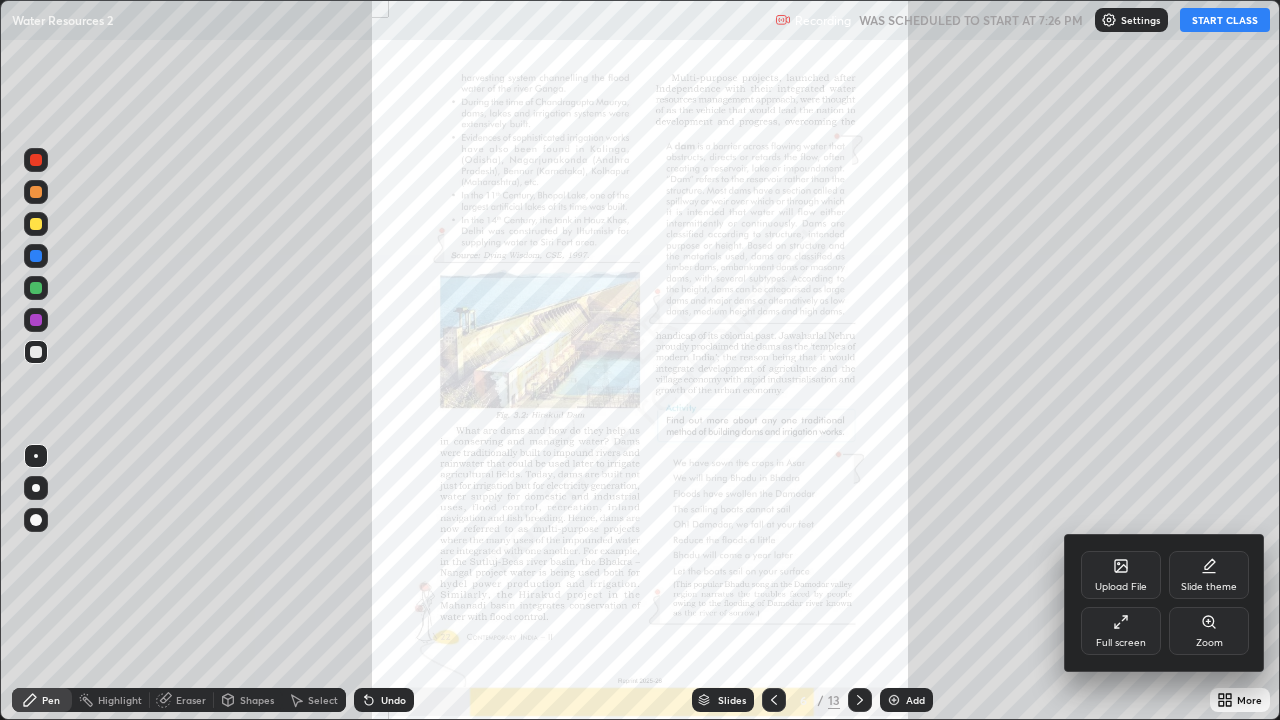 click on "Zoom" at bounding box center (1209, 643) 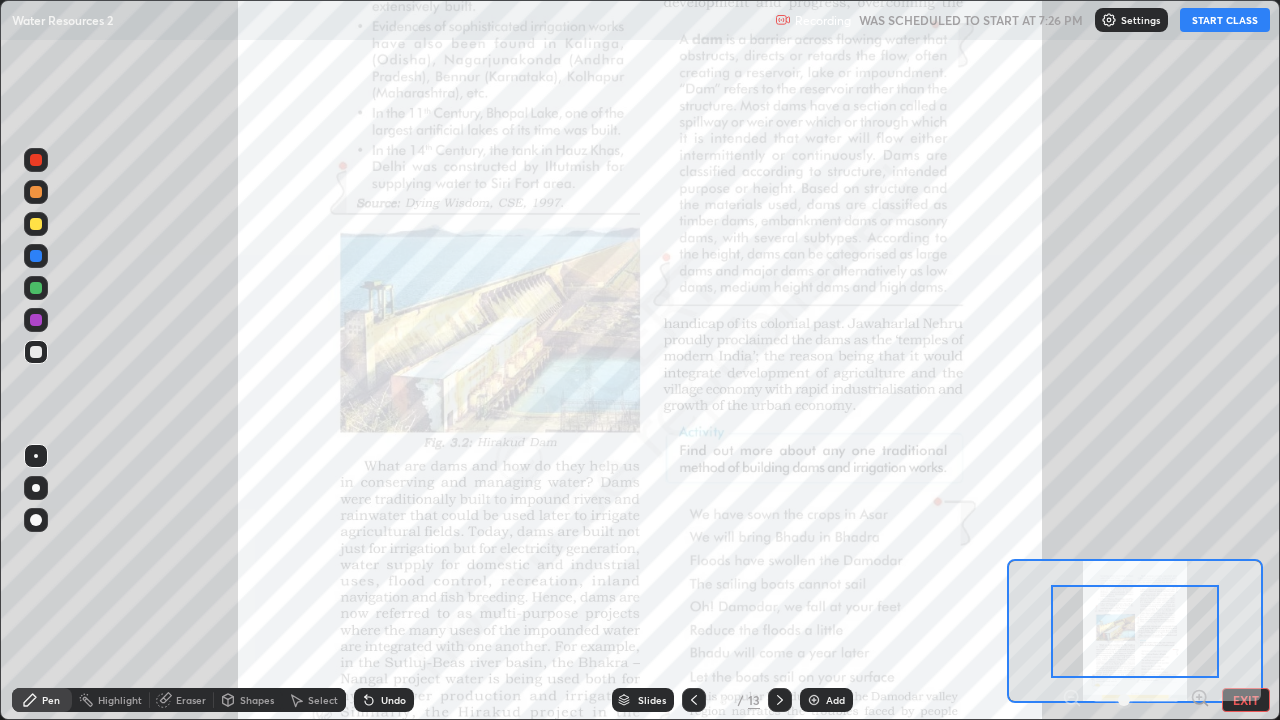 click 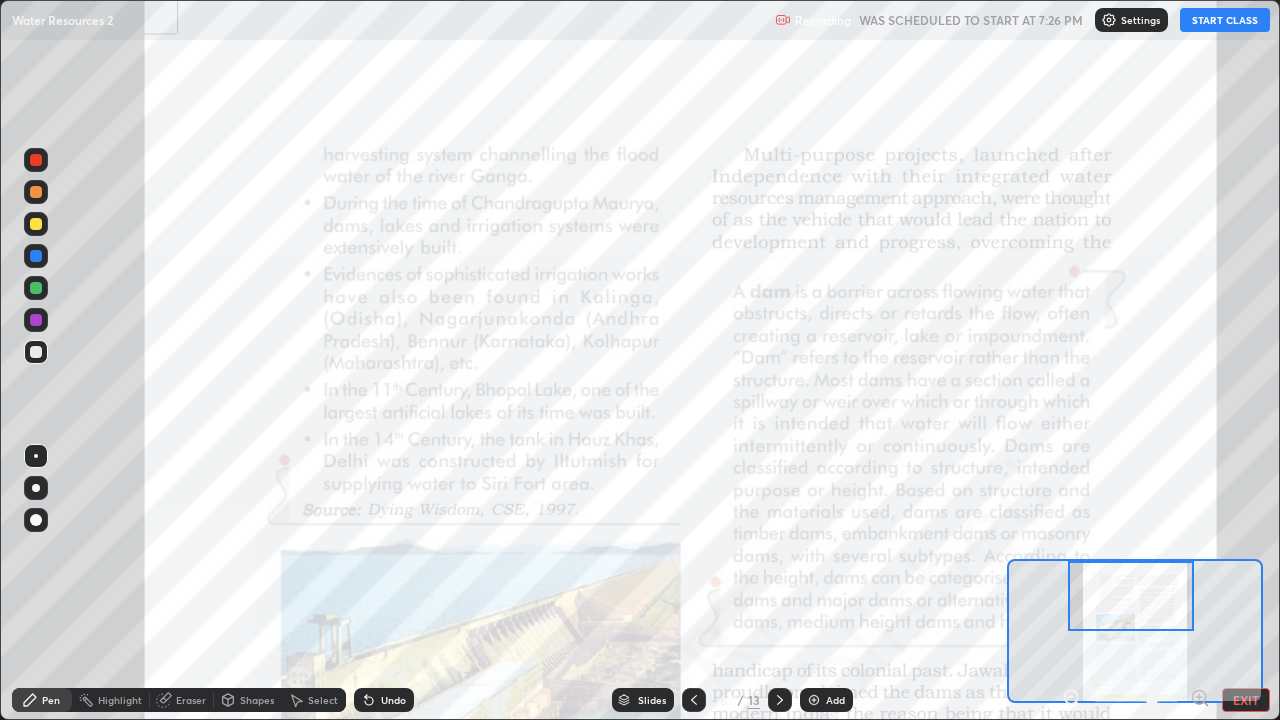 click 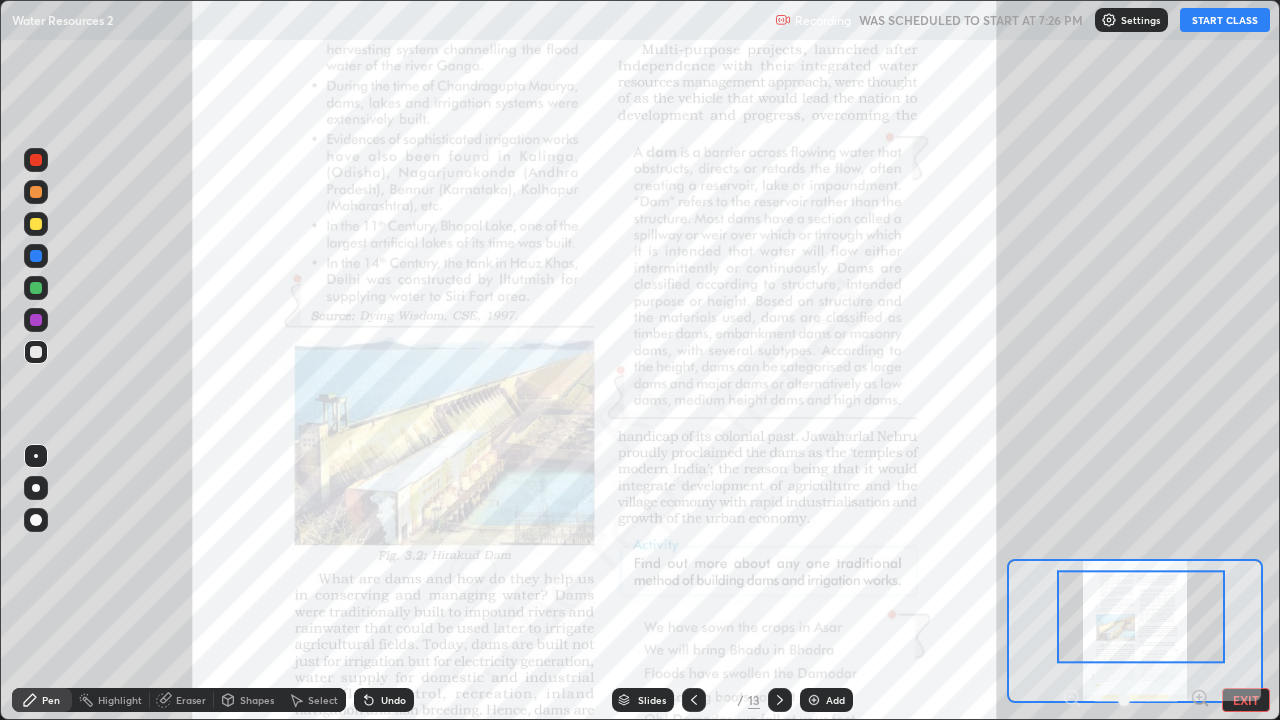 click at bounding box center [36, 256] 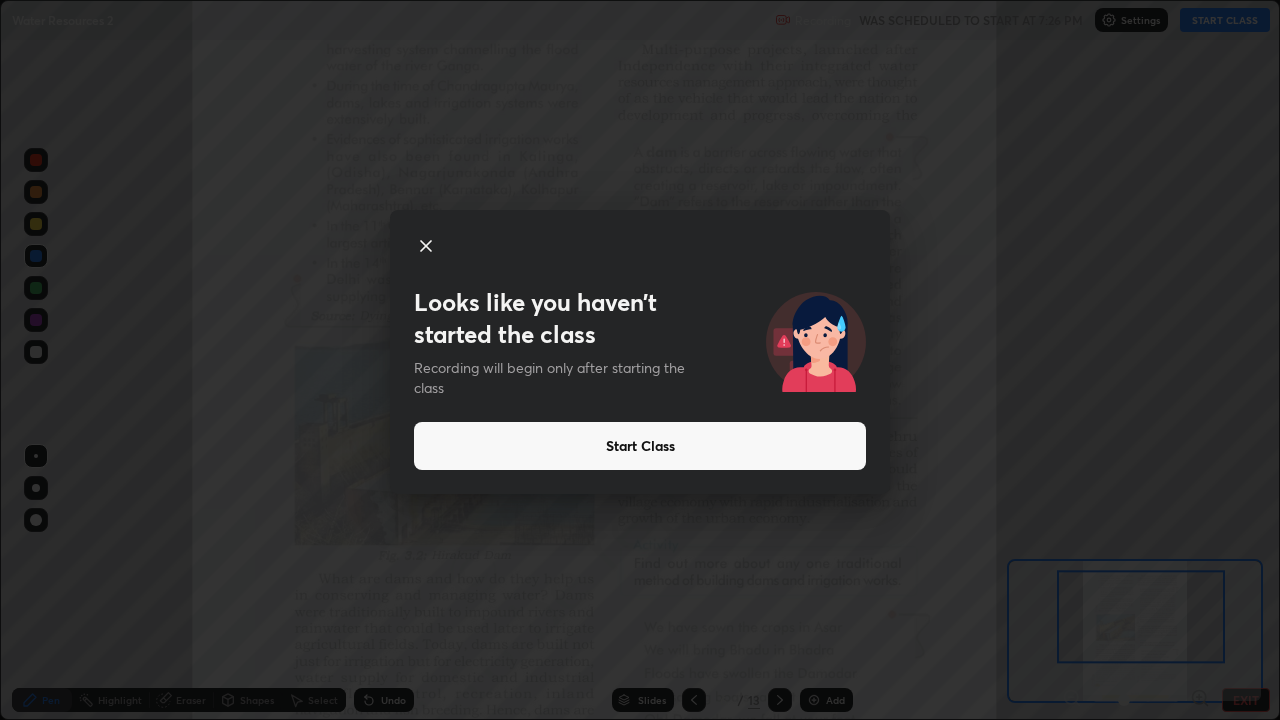 click 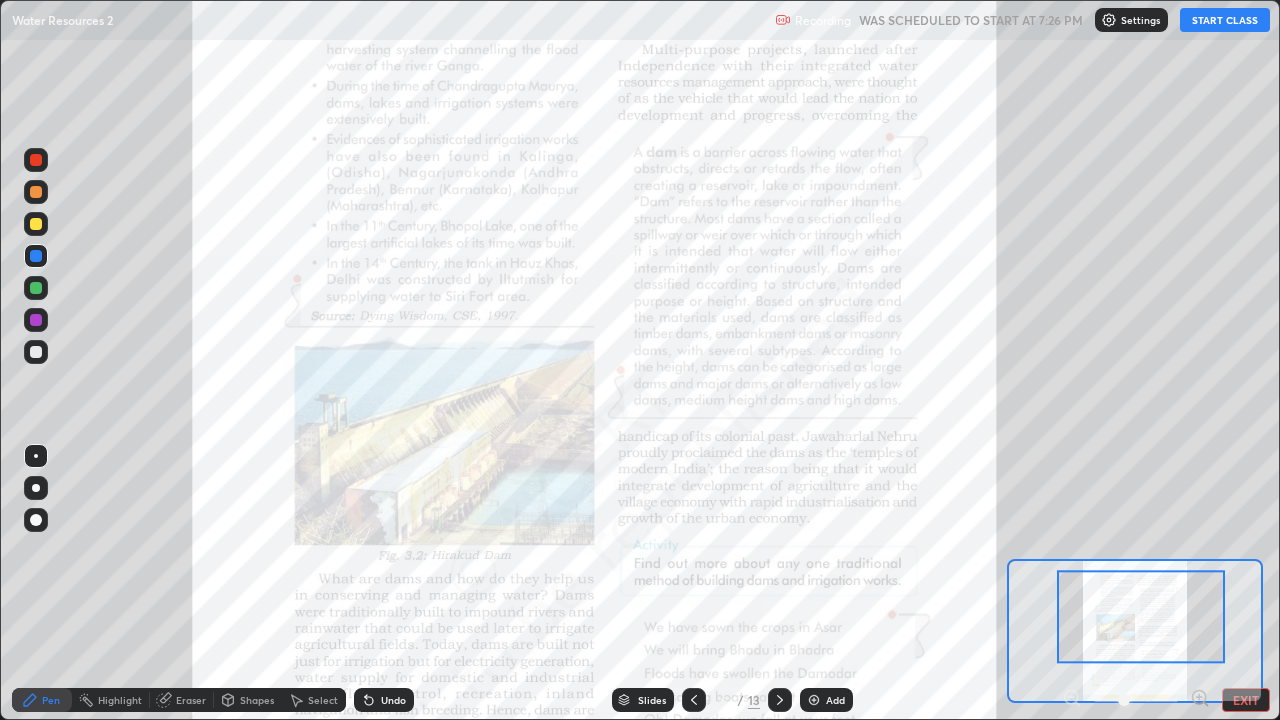 click on "START CLASS" at bounding box center [1225, 20] 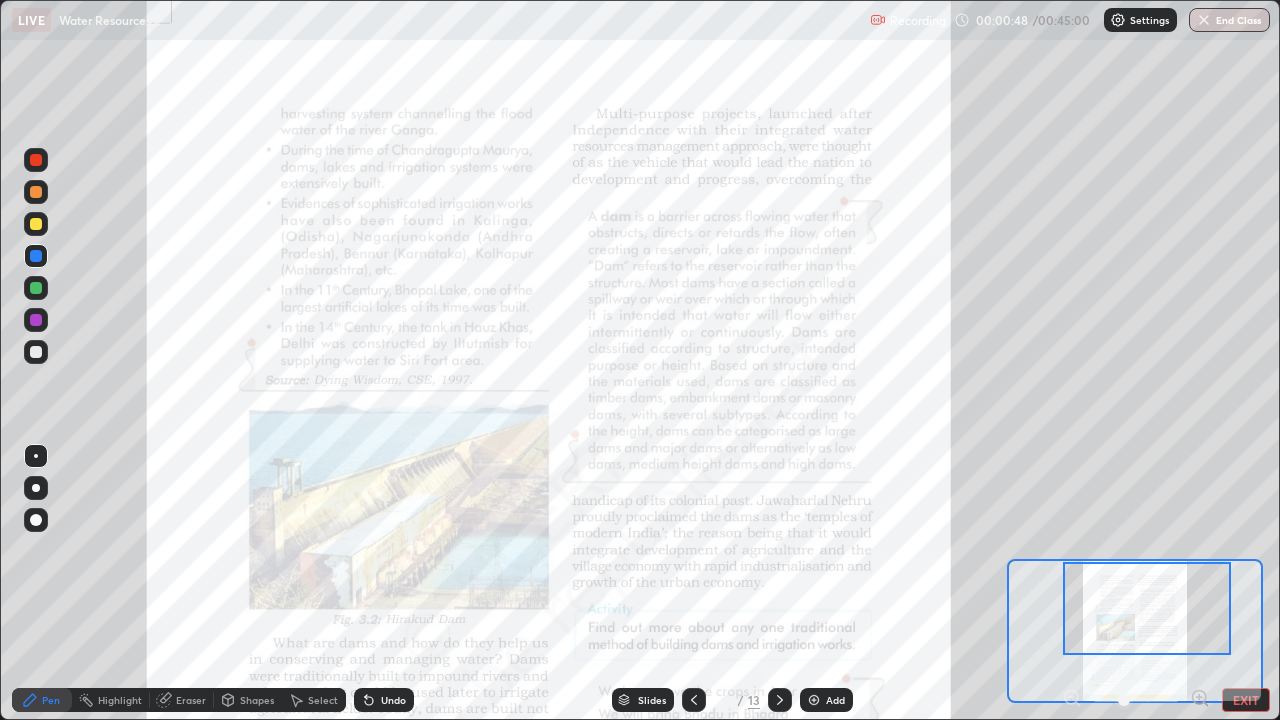 click 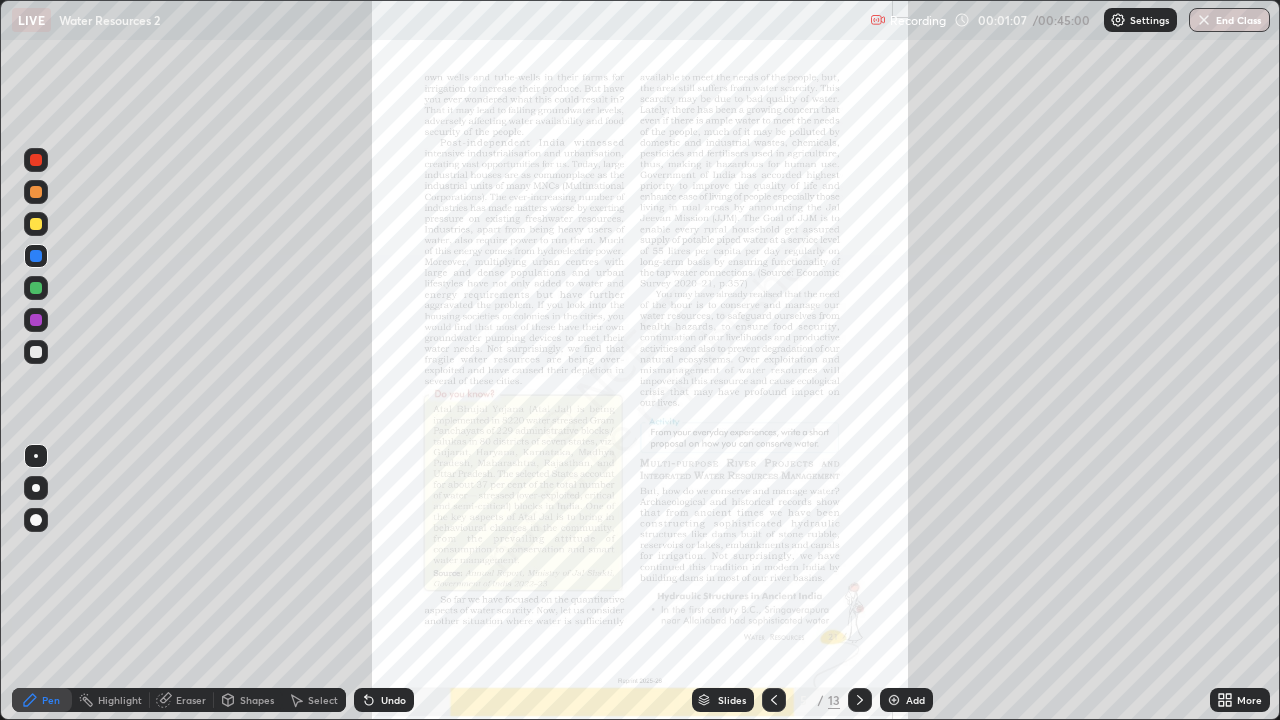 click 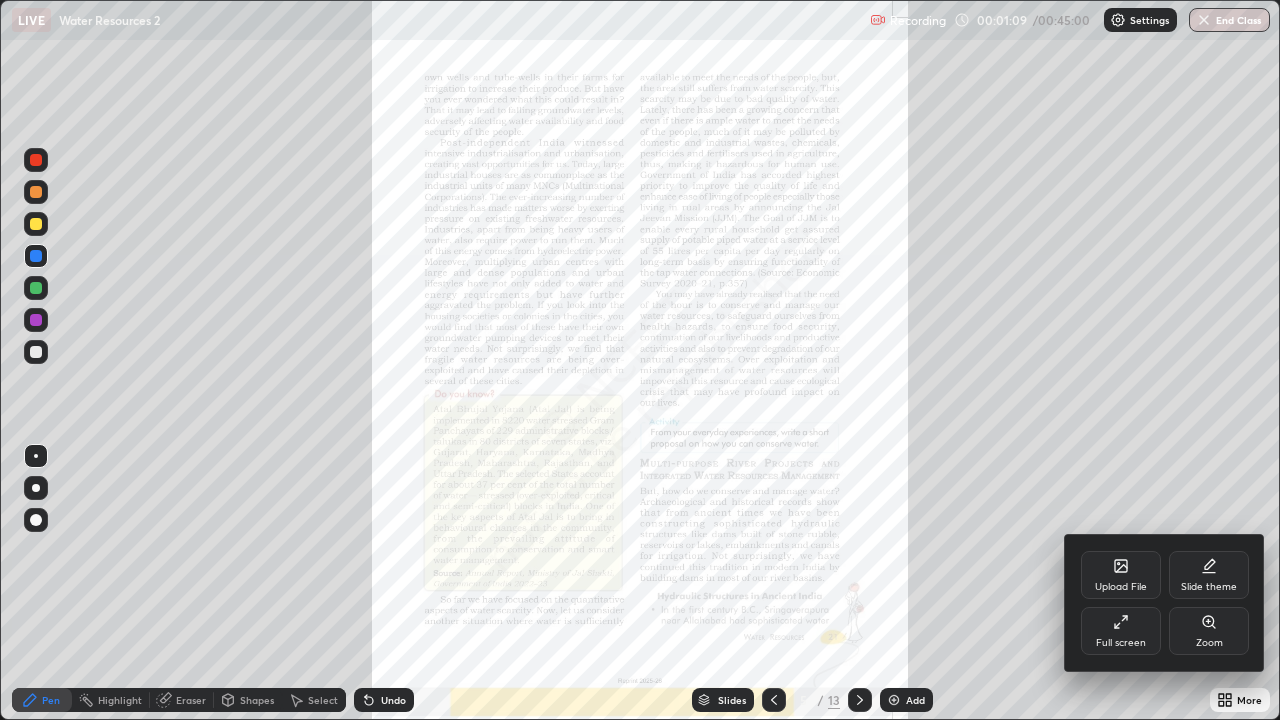 click on "Zoom" at bounding box center [1209, 631] 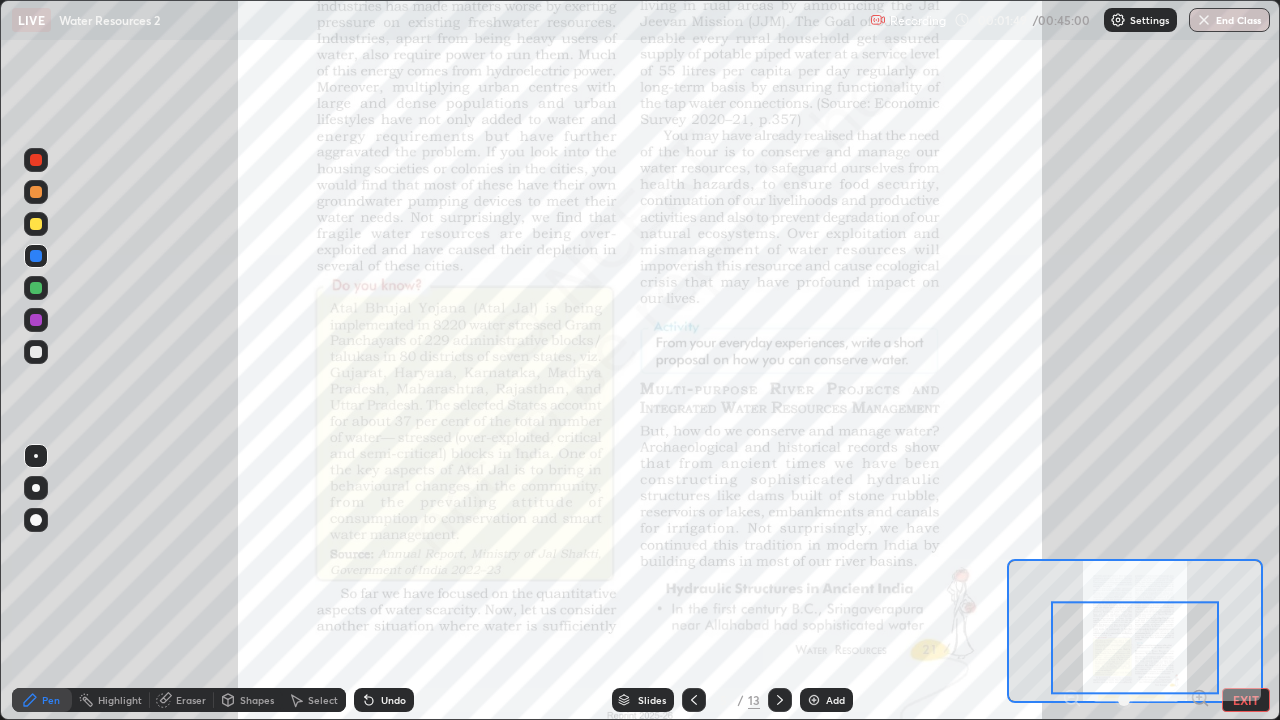 click 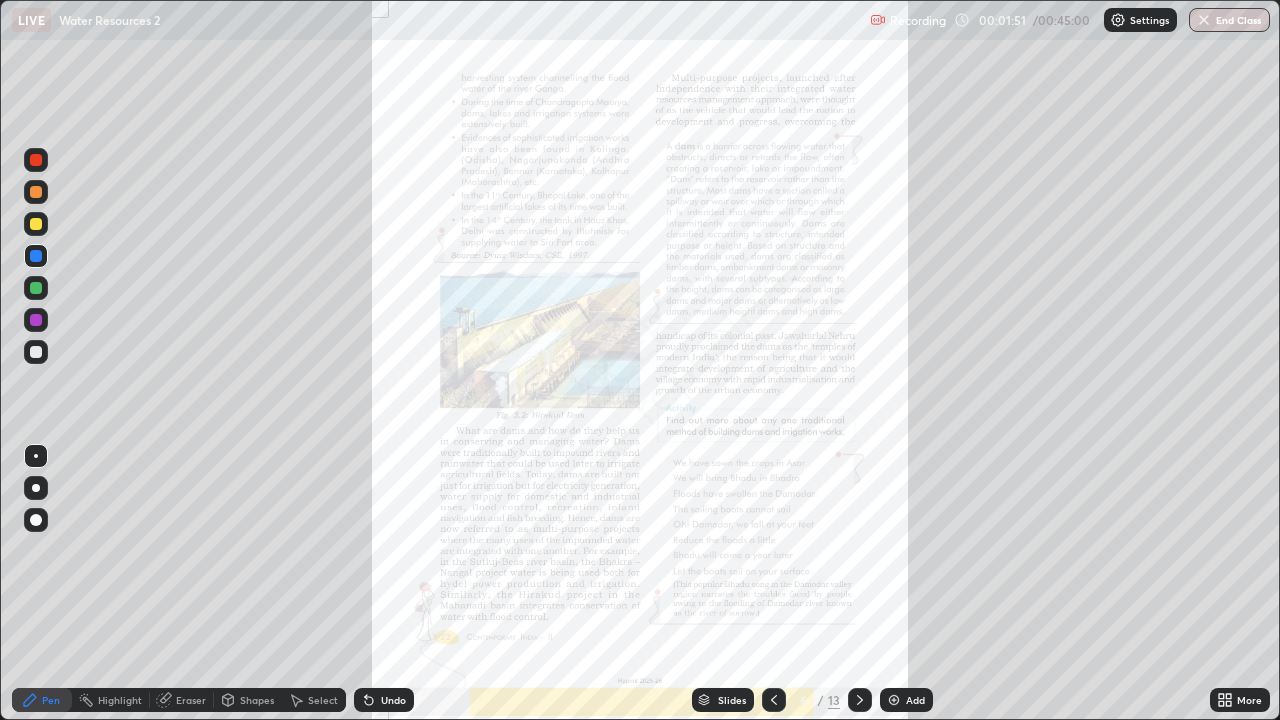 click 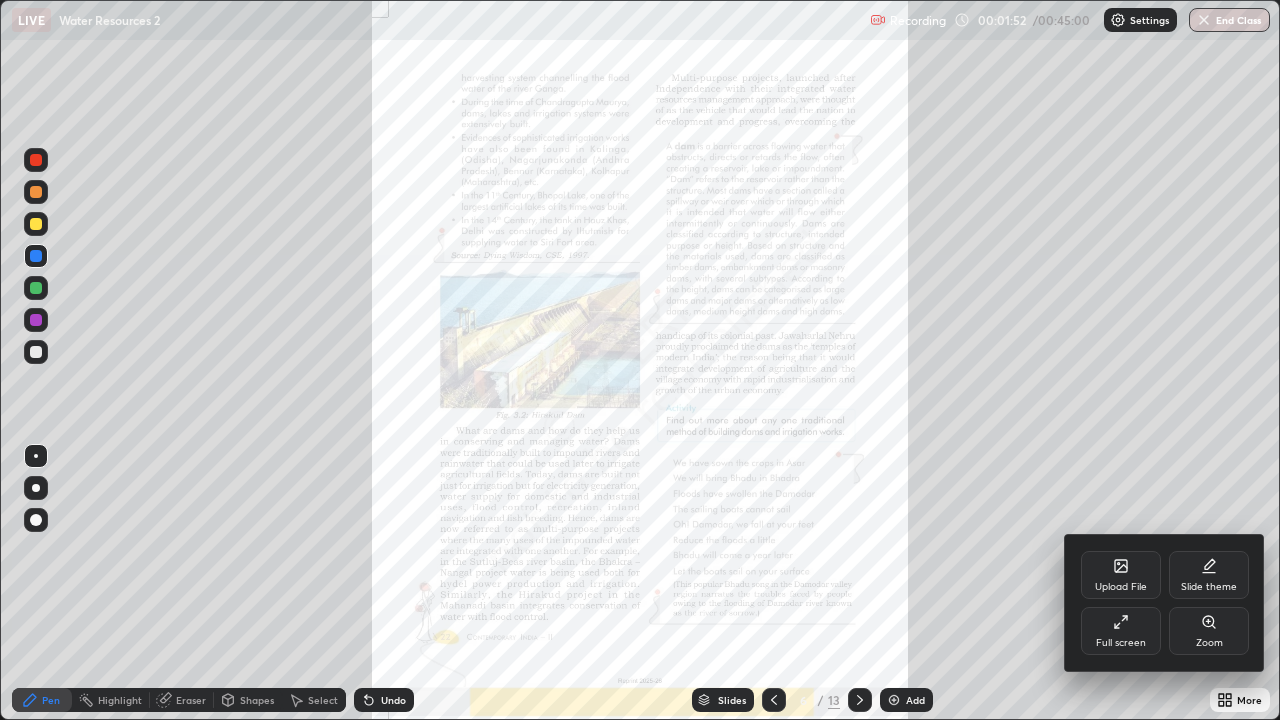 click on "Zoom" at bounding box center (1209, 643) 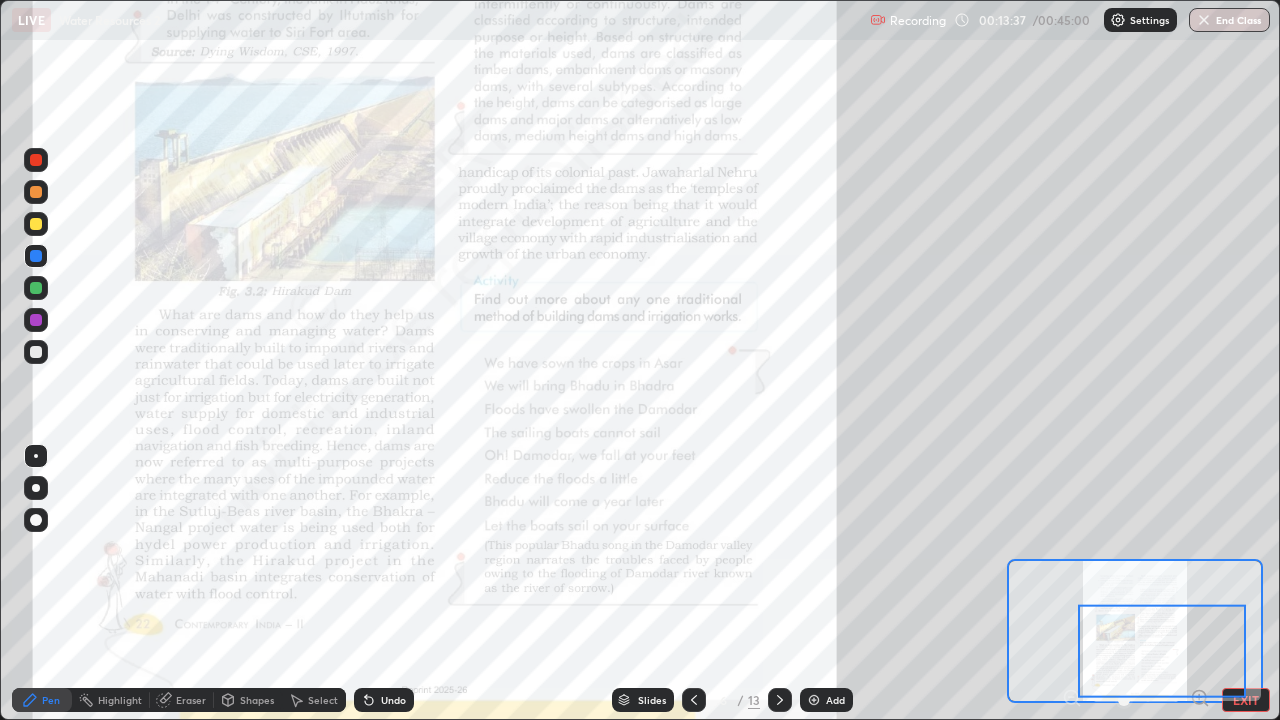 click 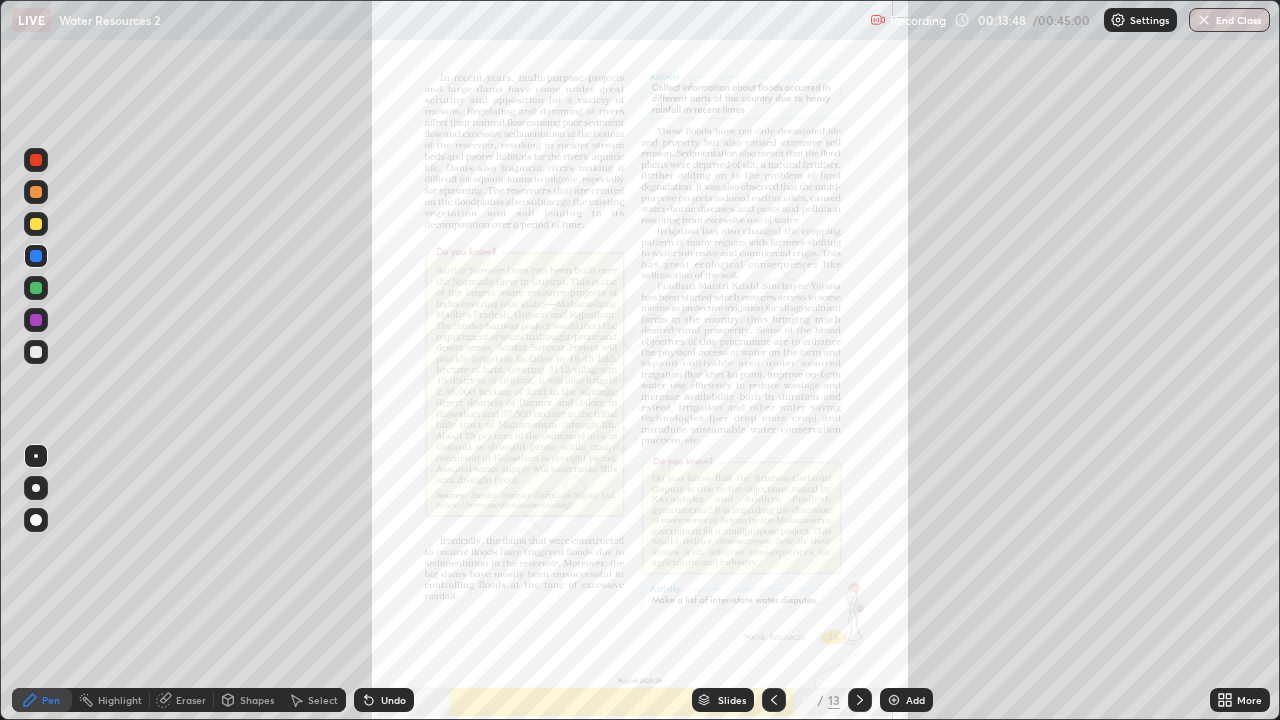 click 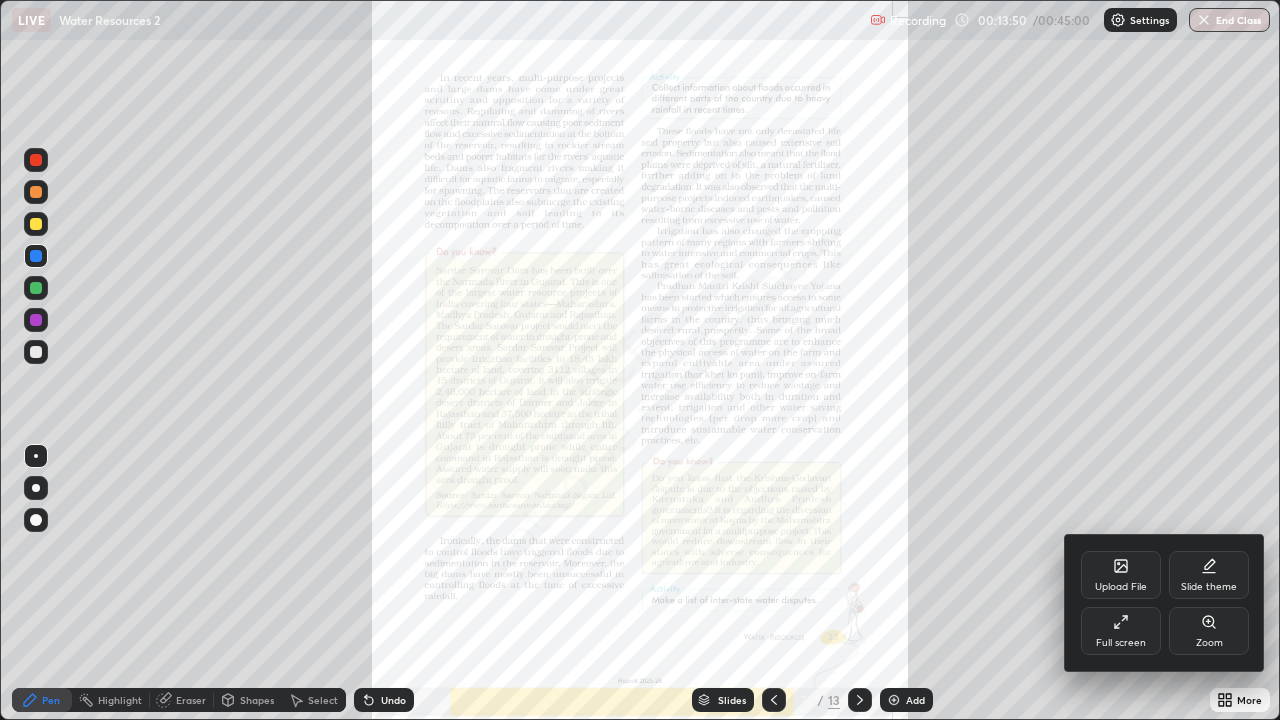 click on "Zoom" at bounding box center [1209, 631] 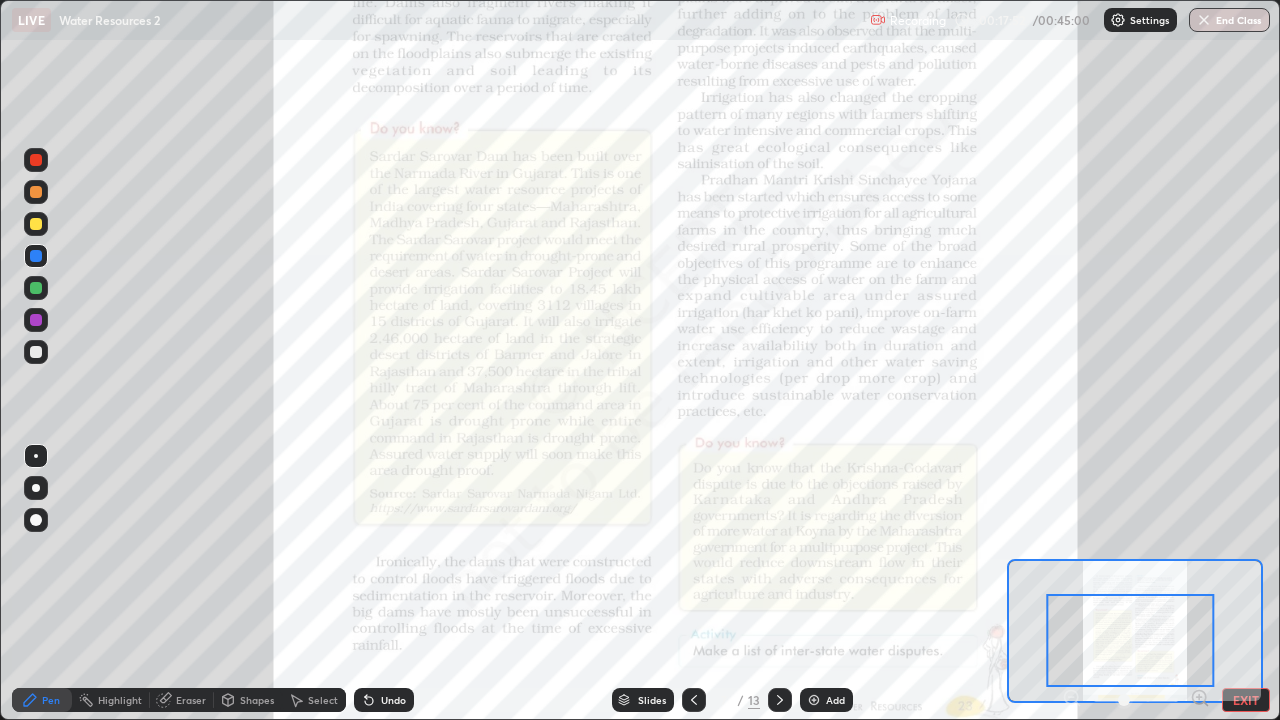 click 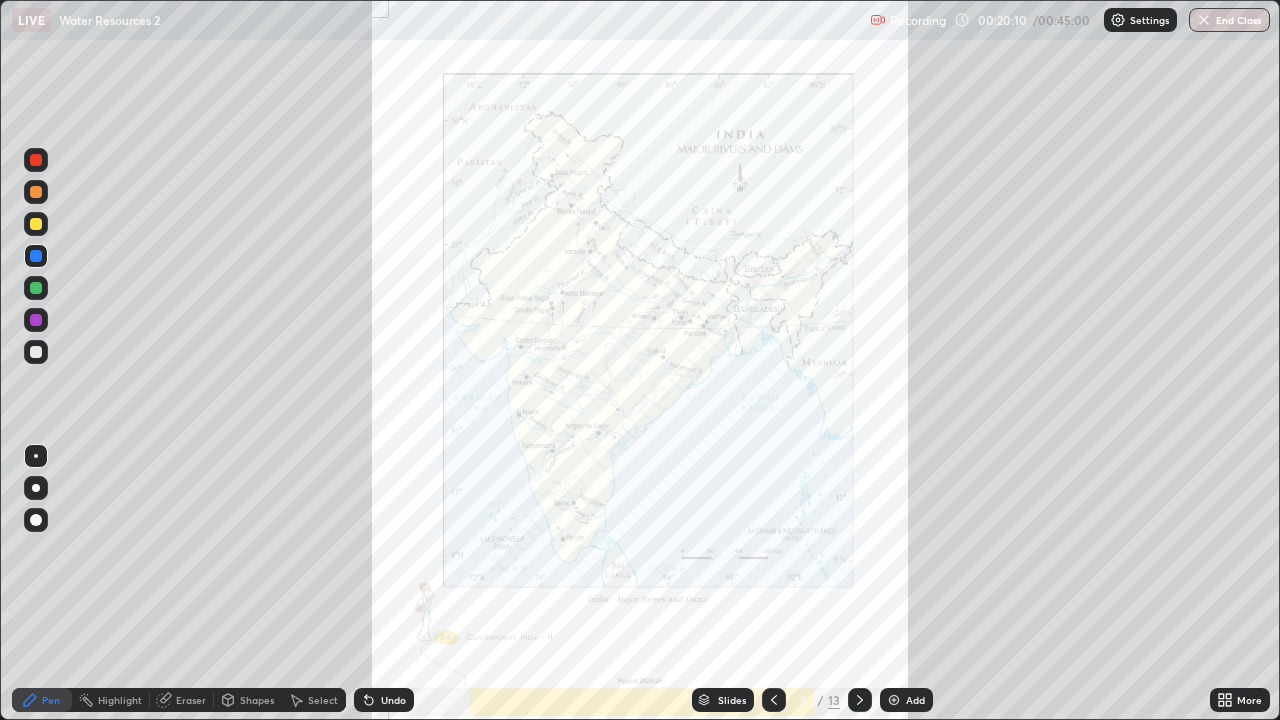 click 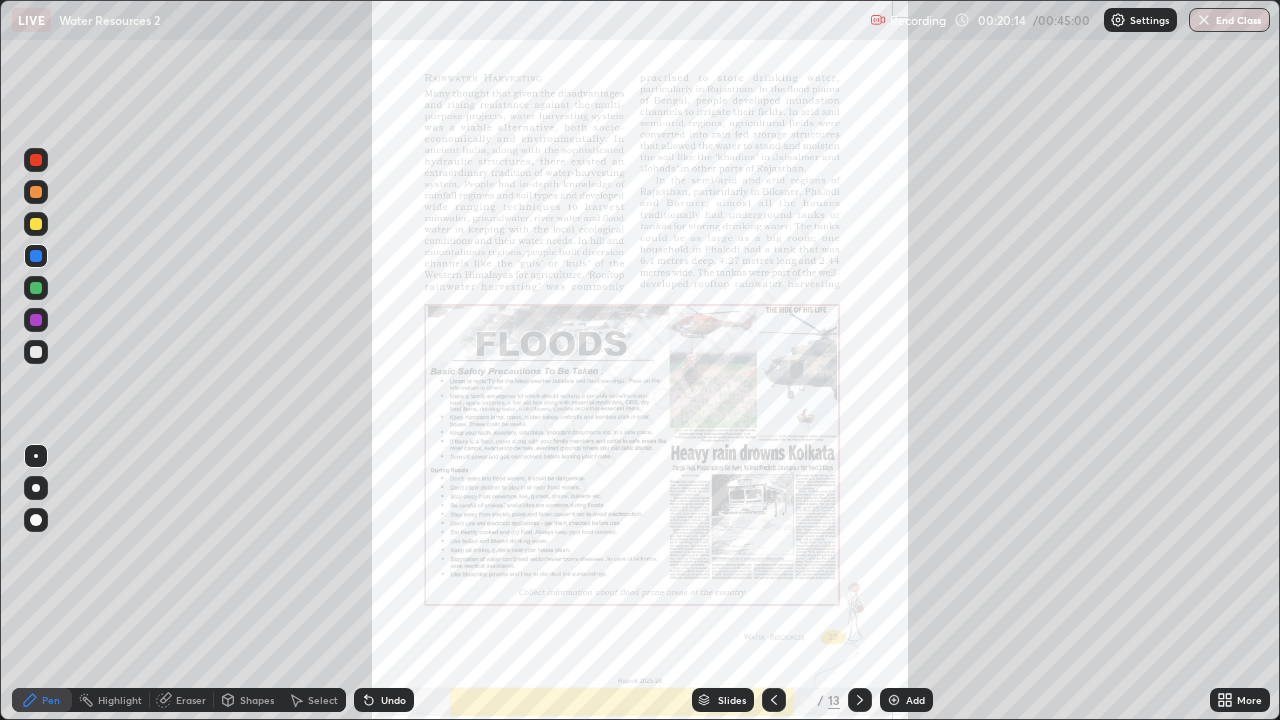 click 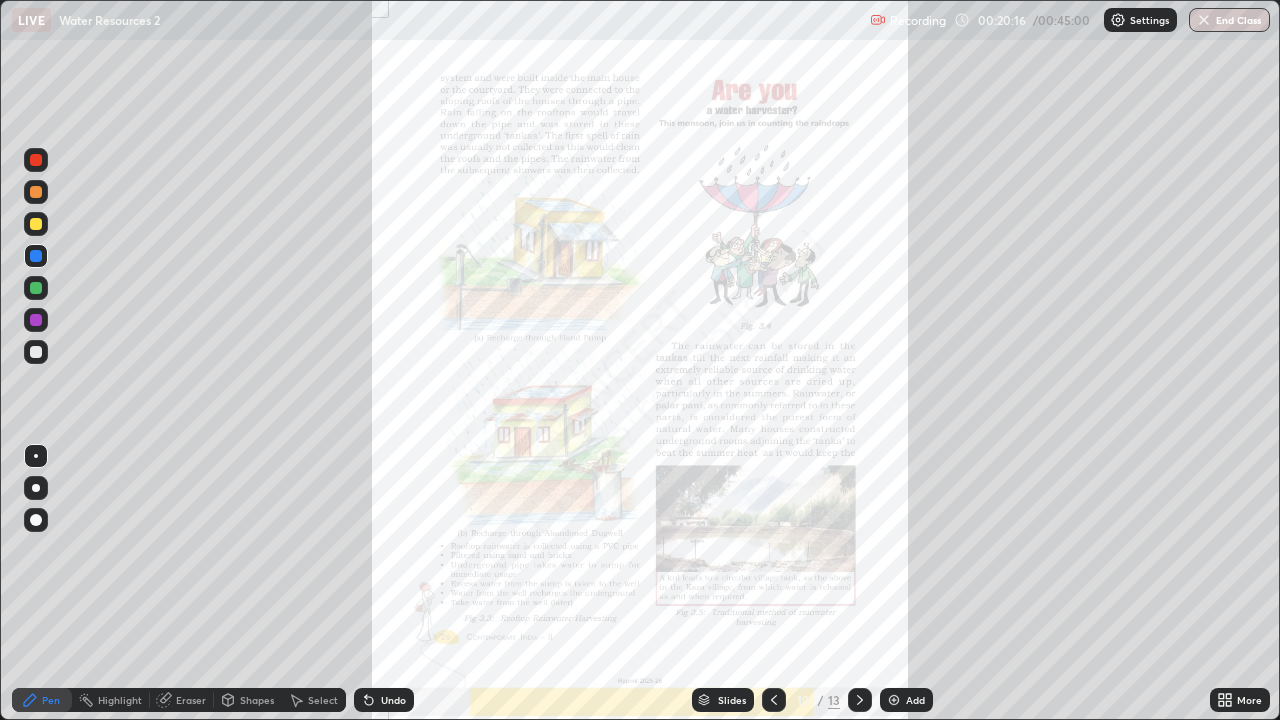 click 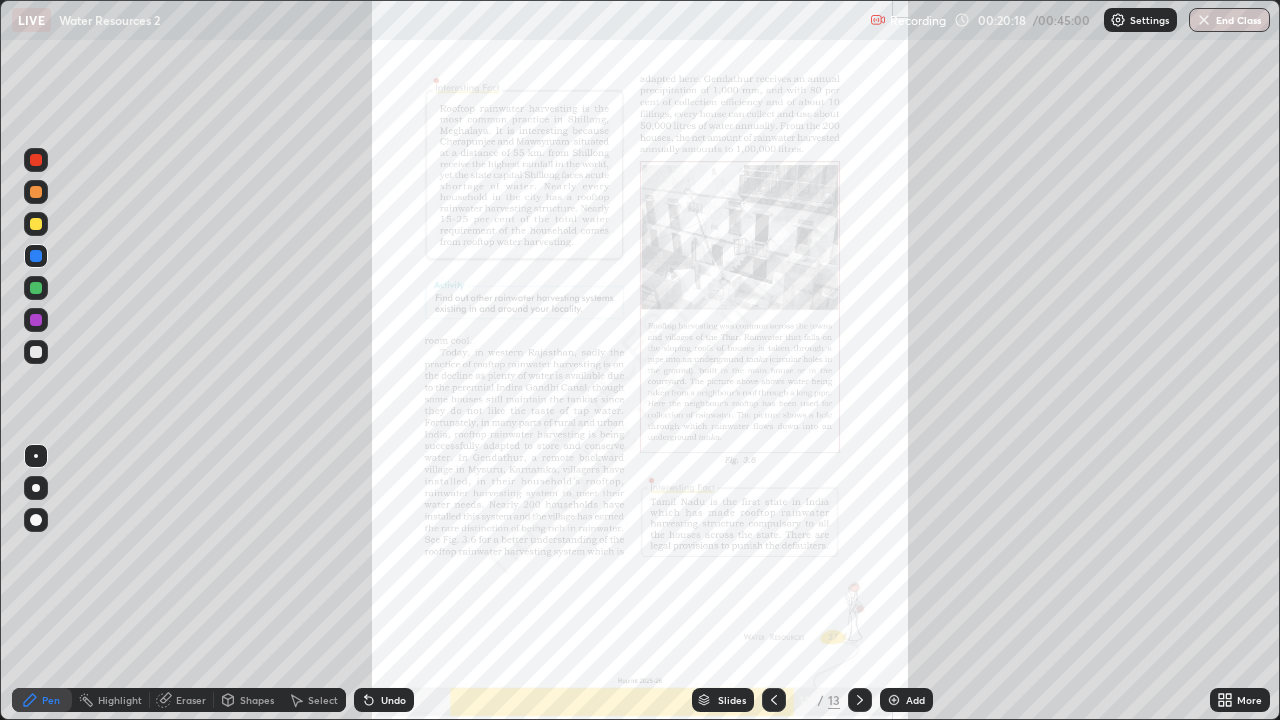 click 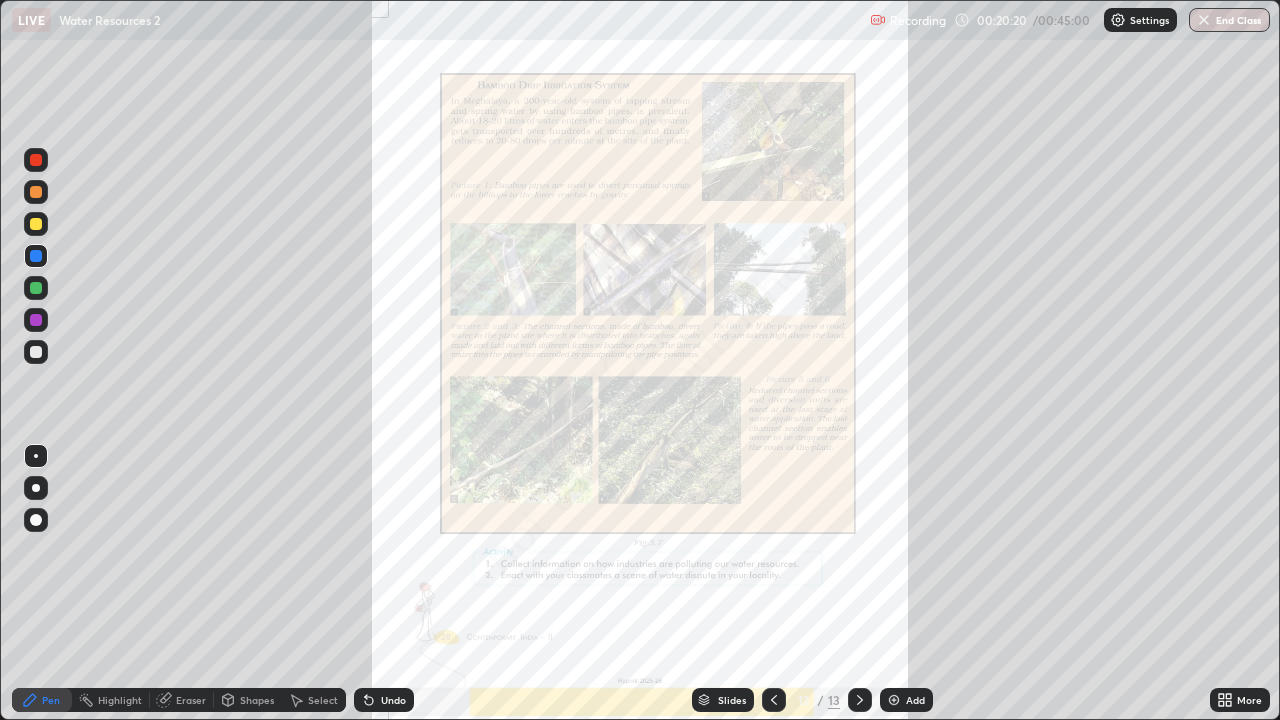 click 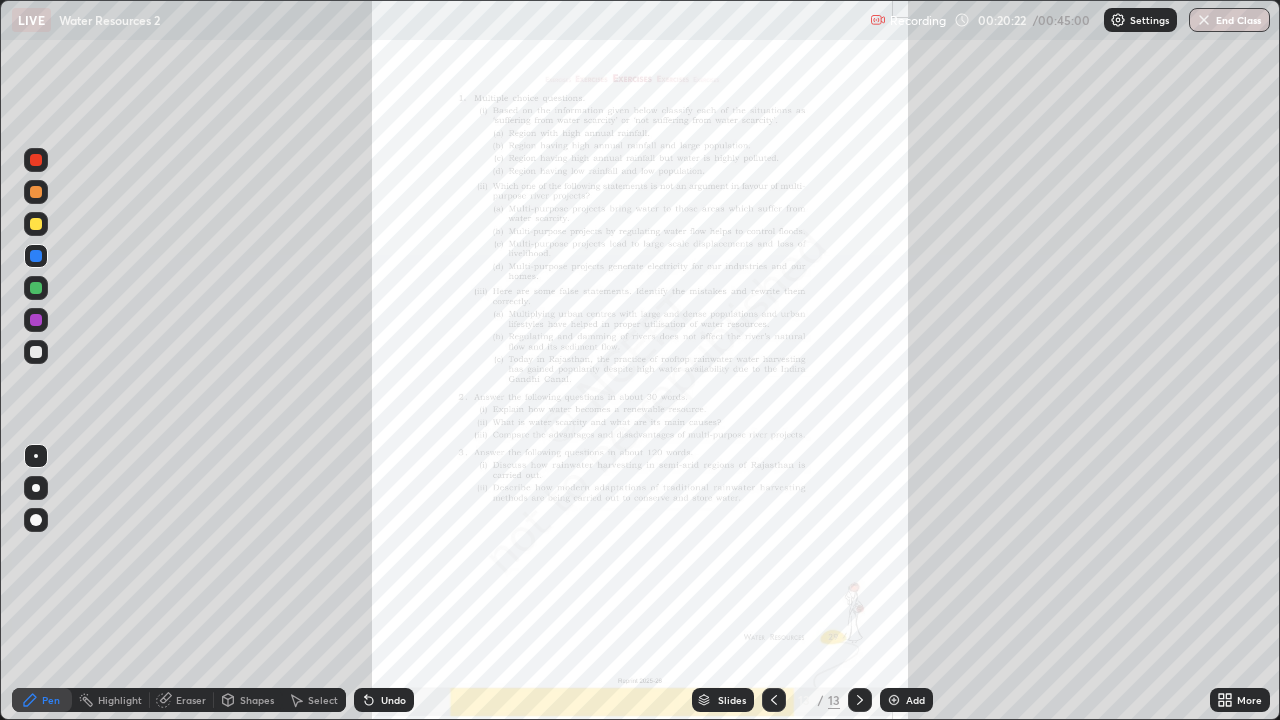 click 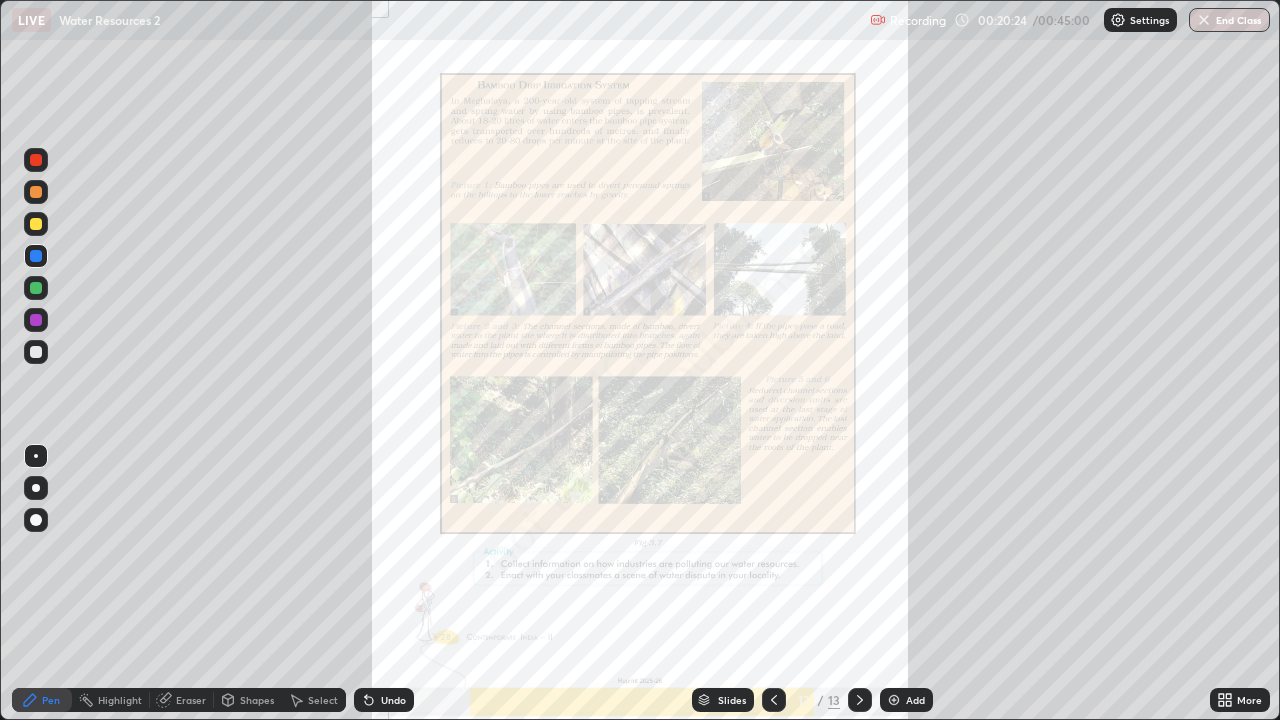 click 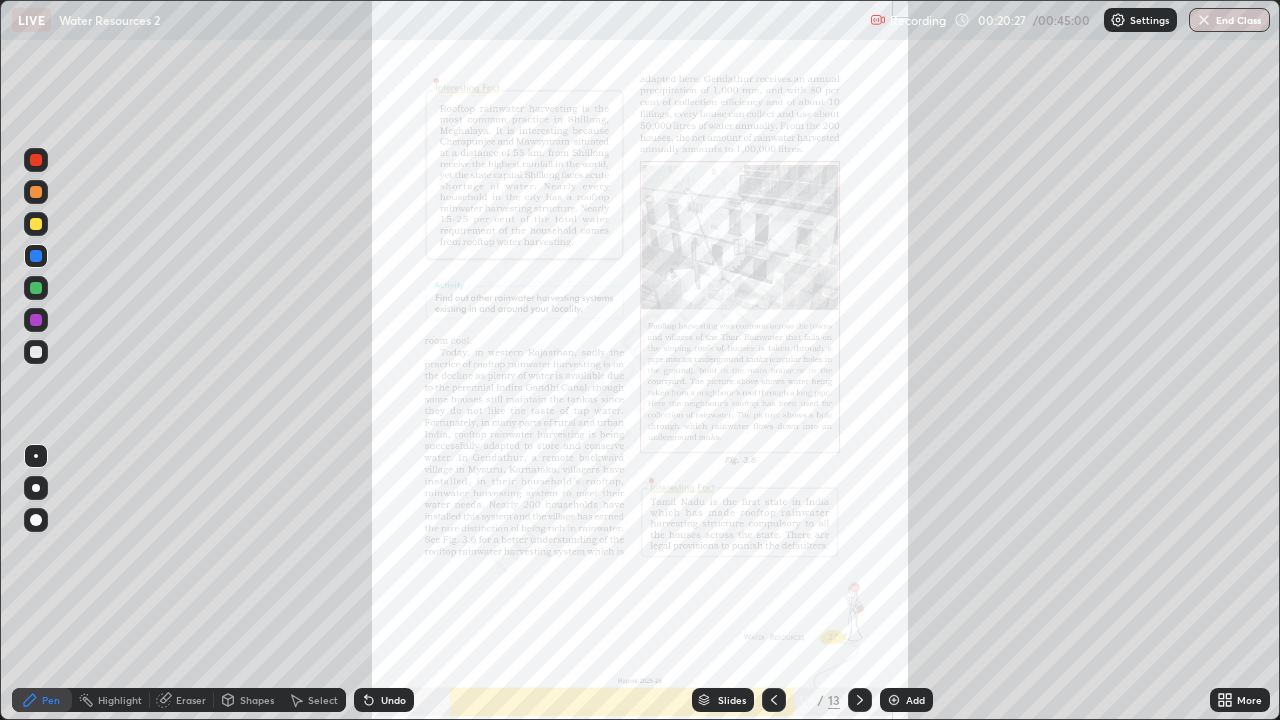 click 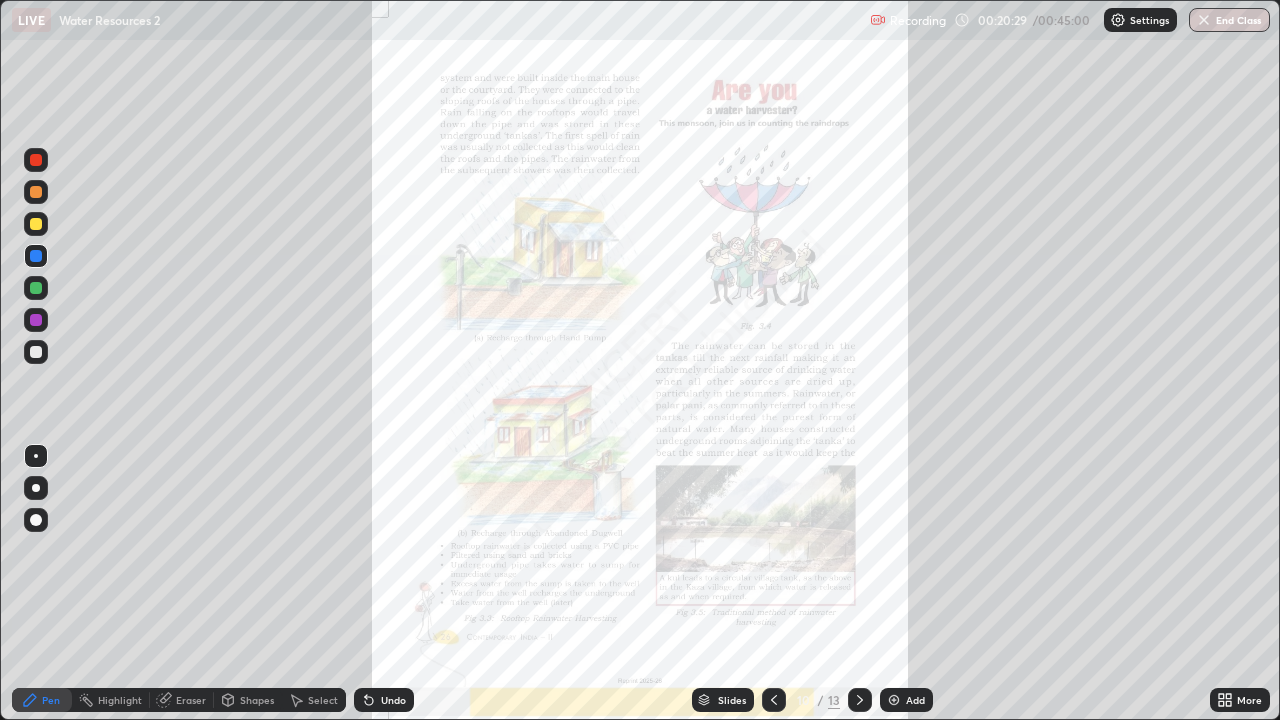 click 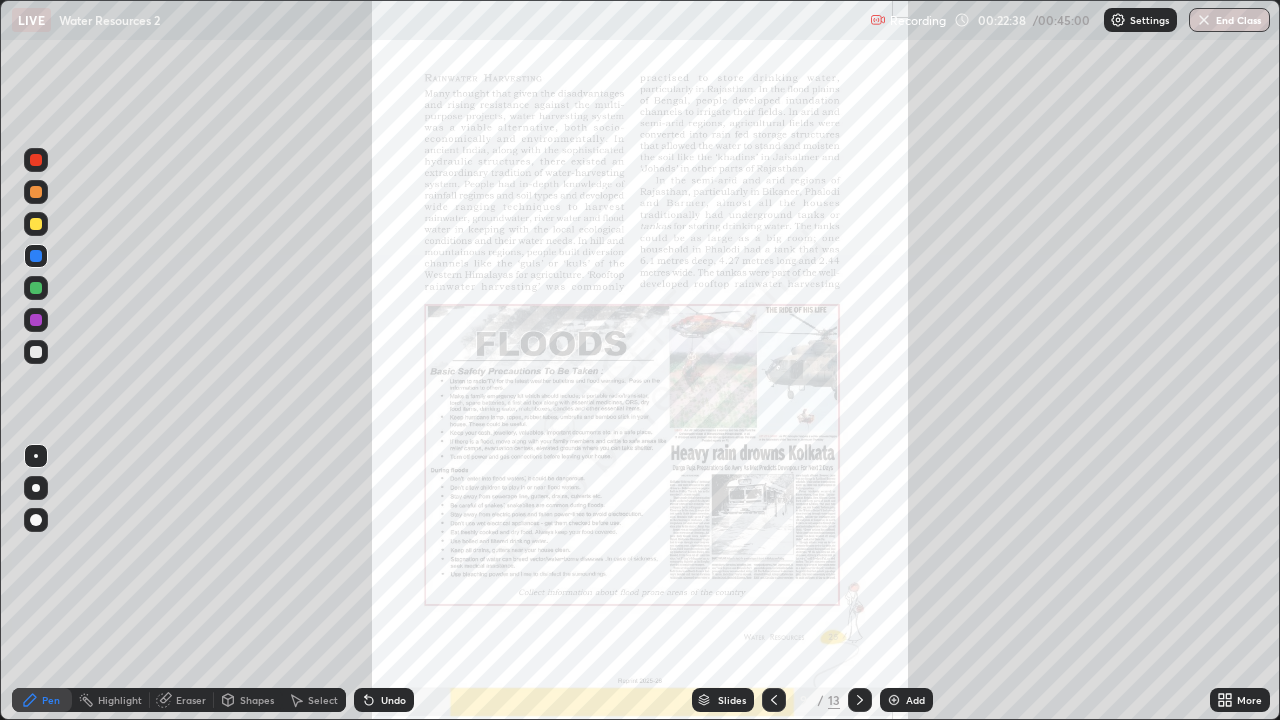 click on "End Class" at bounding box center [1229, 20] 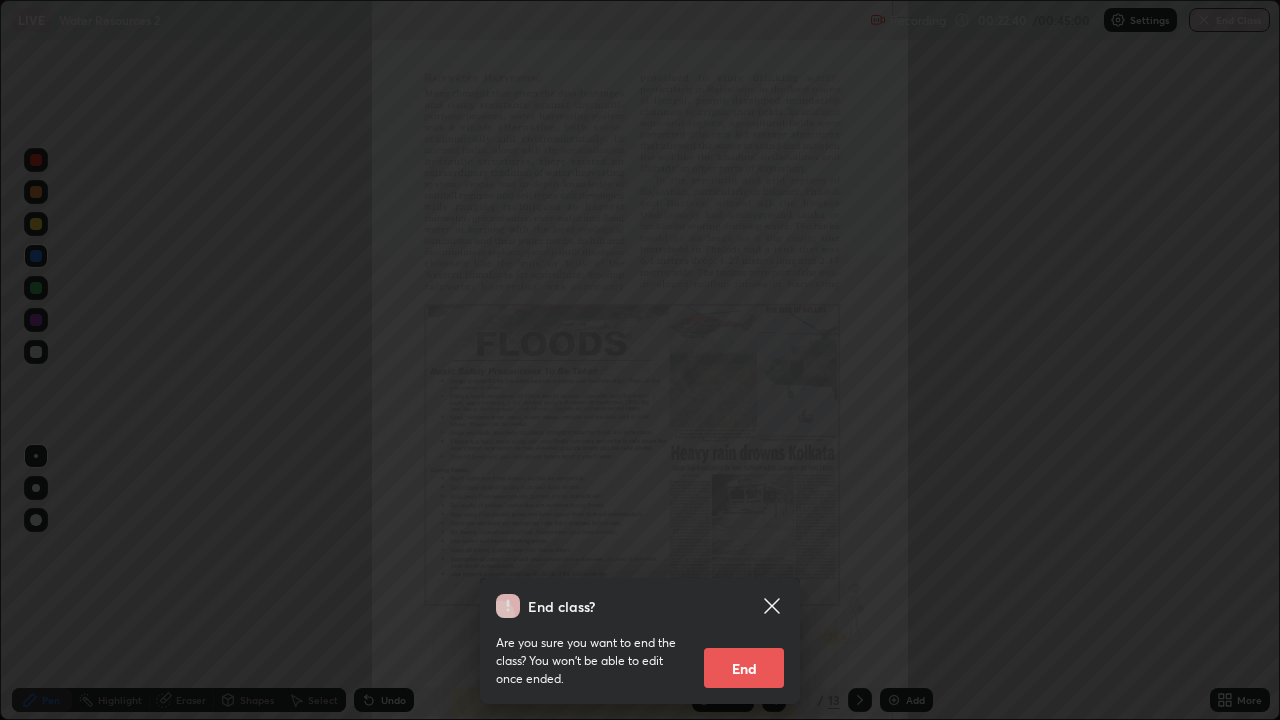 click on "End" at bounding box center [744, 668] 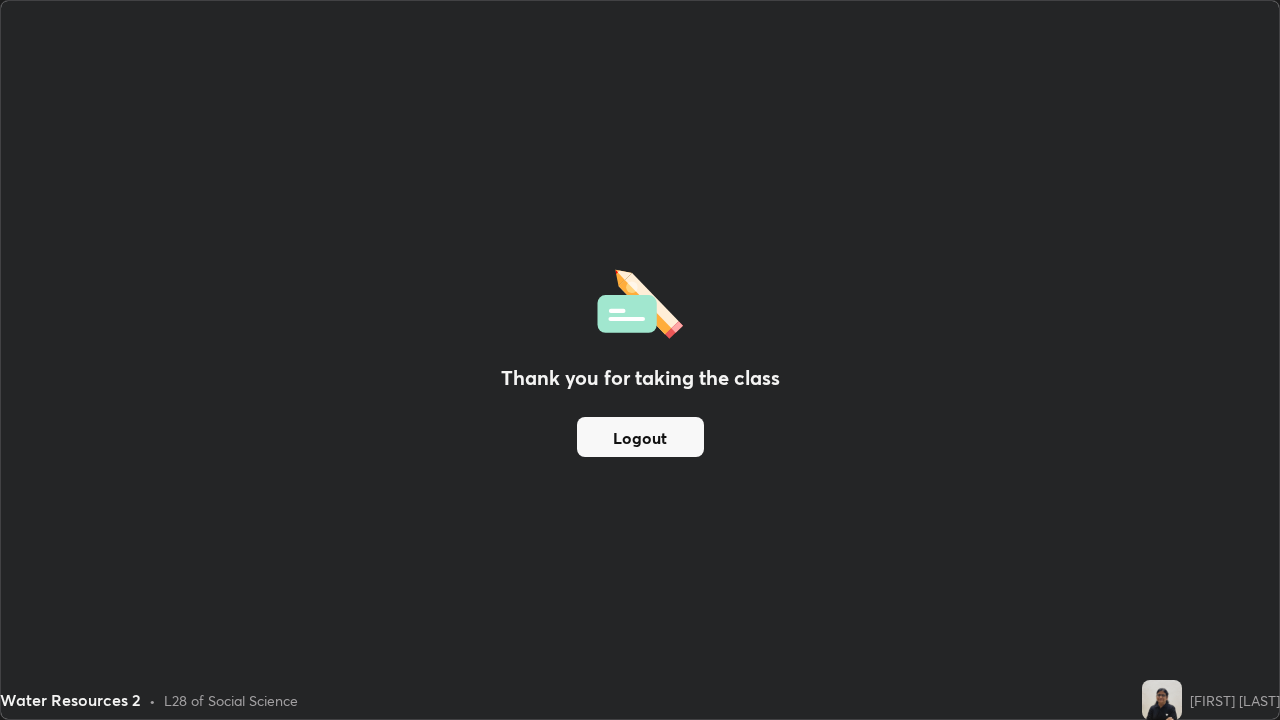 click on "Logout" at bounding box center (640, 437) 